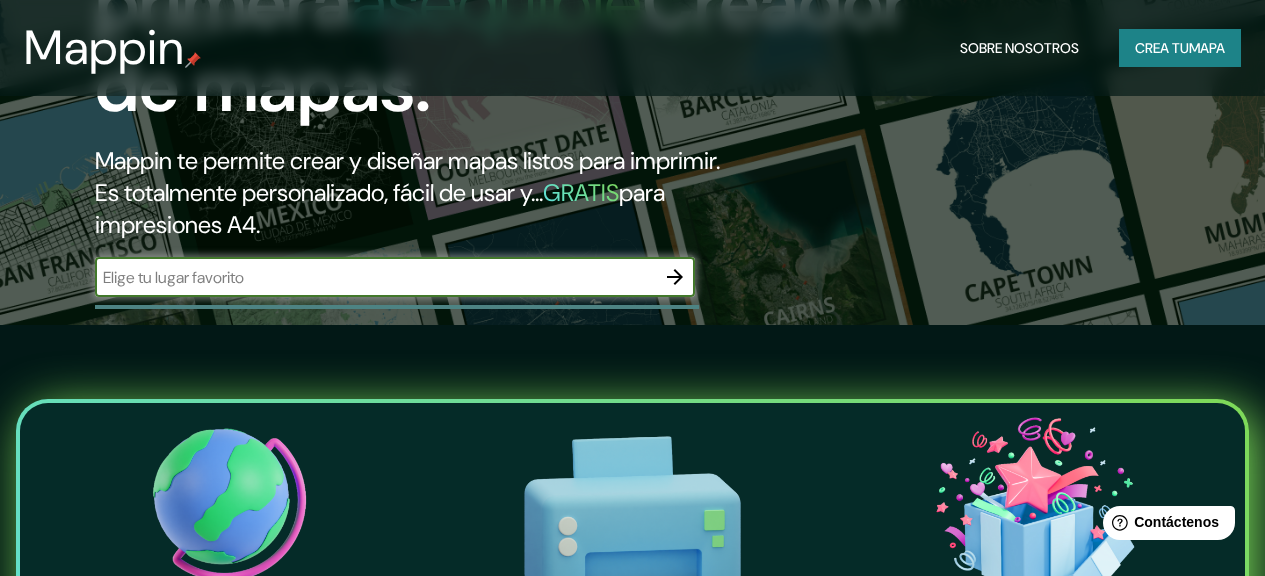 scroll, scrollTop: 250, scrollLeft: 0, axis: vertical 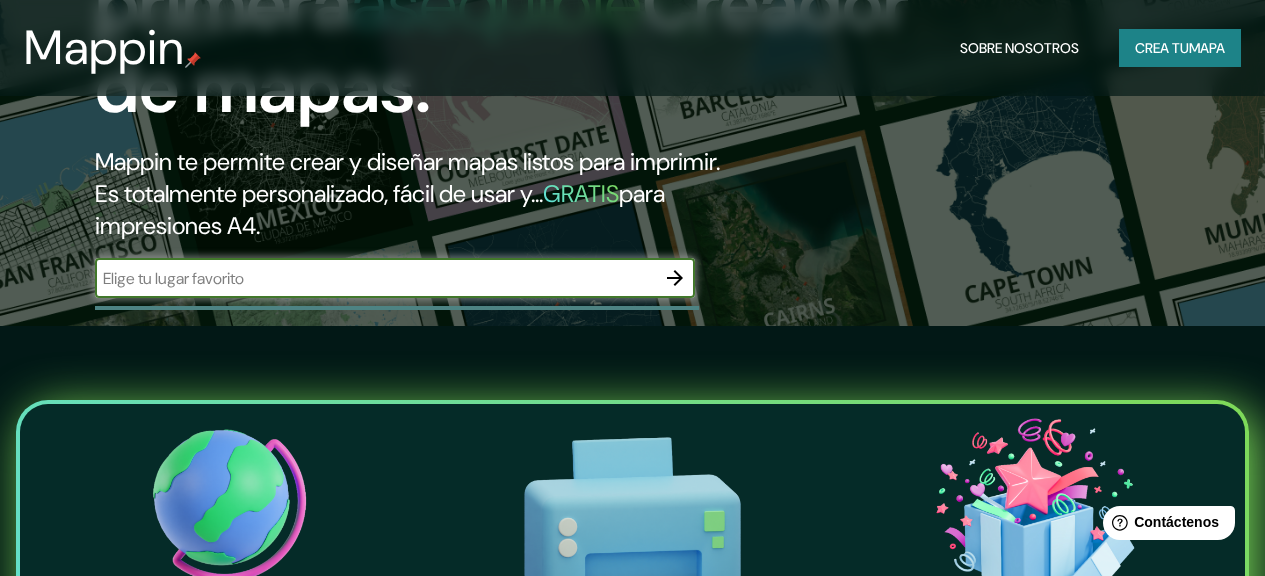 click on "​" at bounding box center (395, 278) 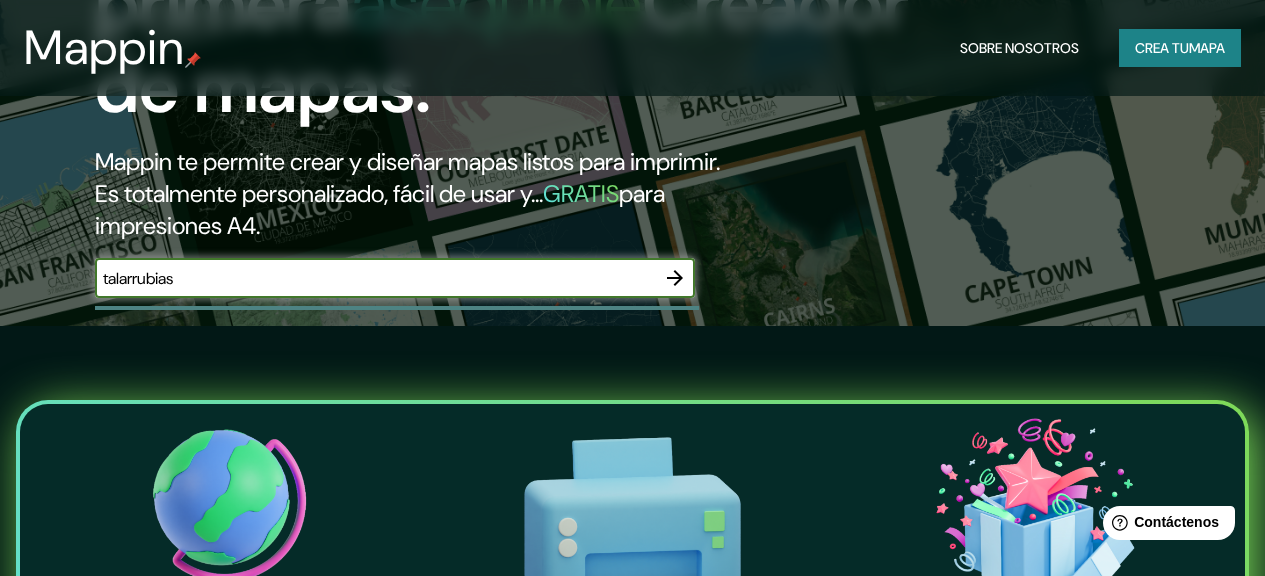 type on "talarrubias" 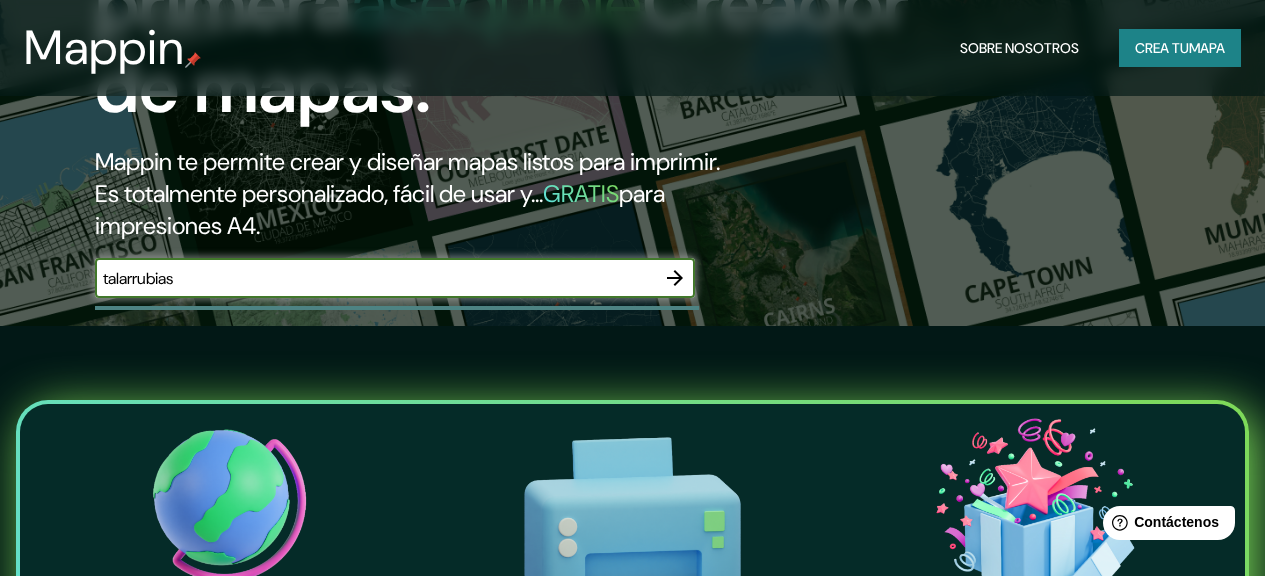 click 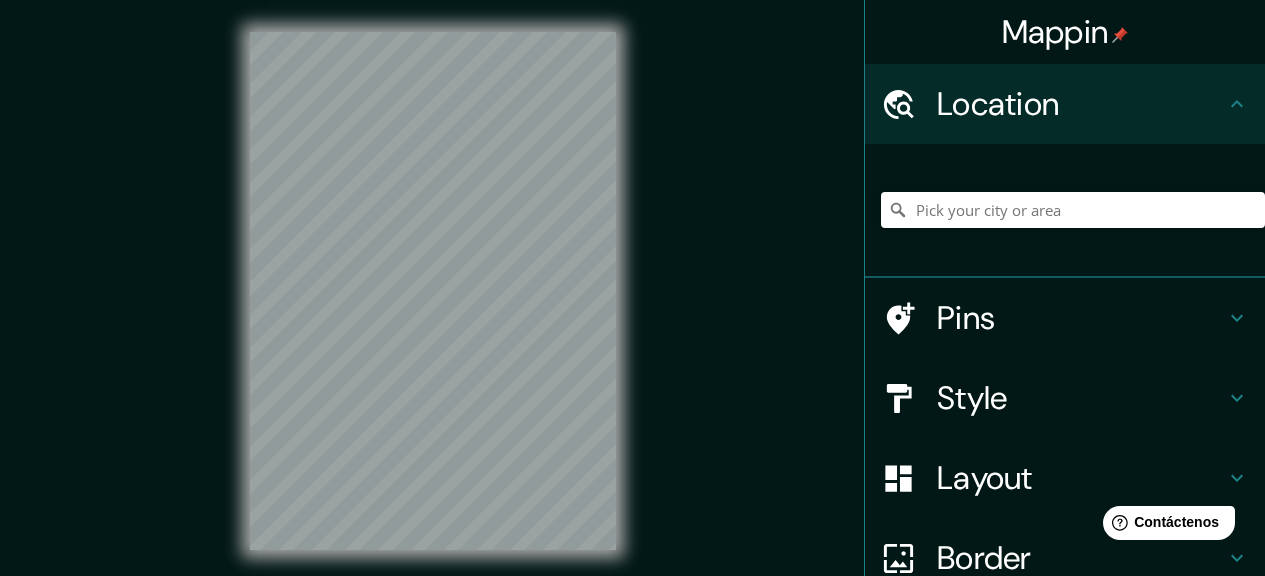scroll, scrollTop: 25, scrollLeft: 0, axis: vertical 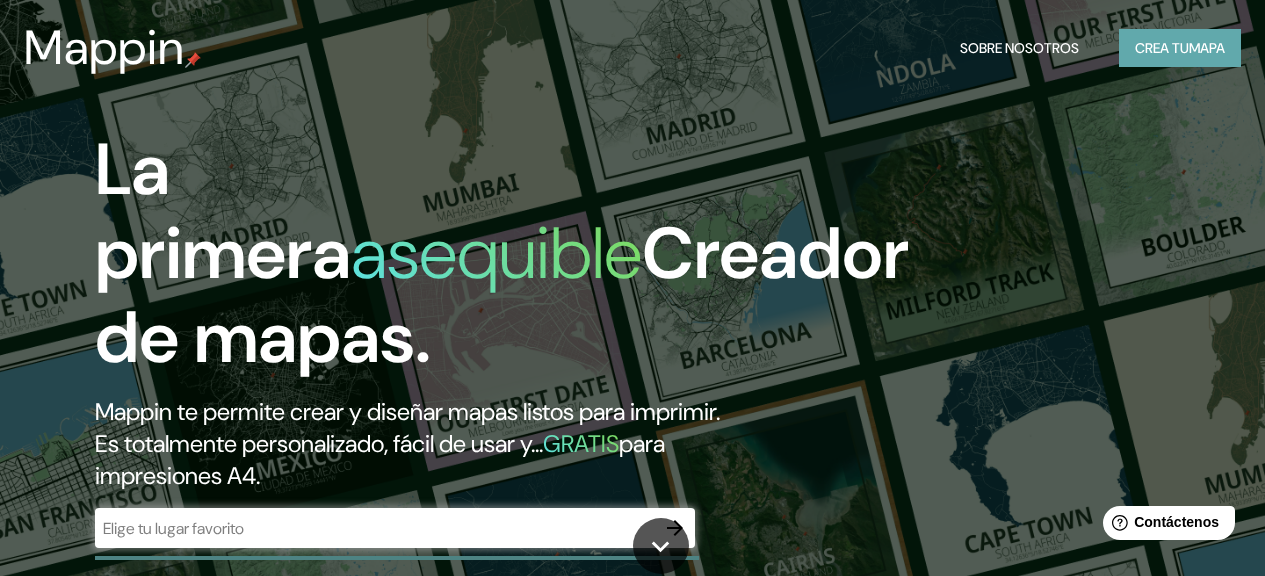 click on "Crea tu" at bounding box center [1162, 48] 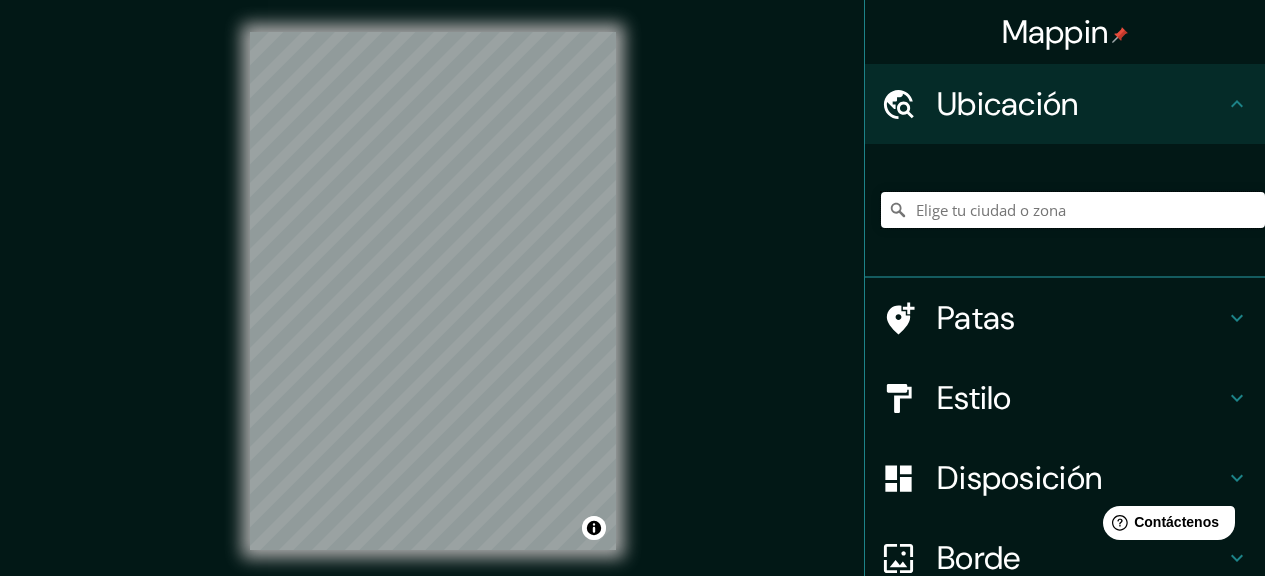 click at bounding box center [1073, 210] 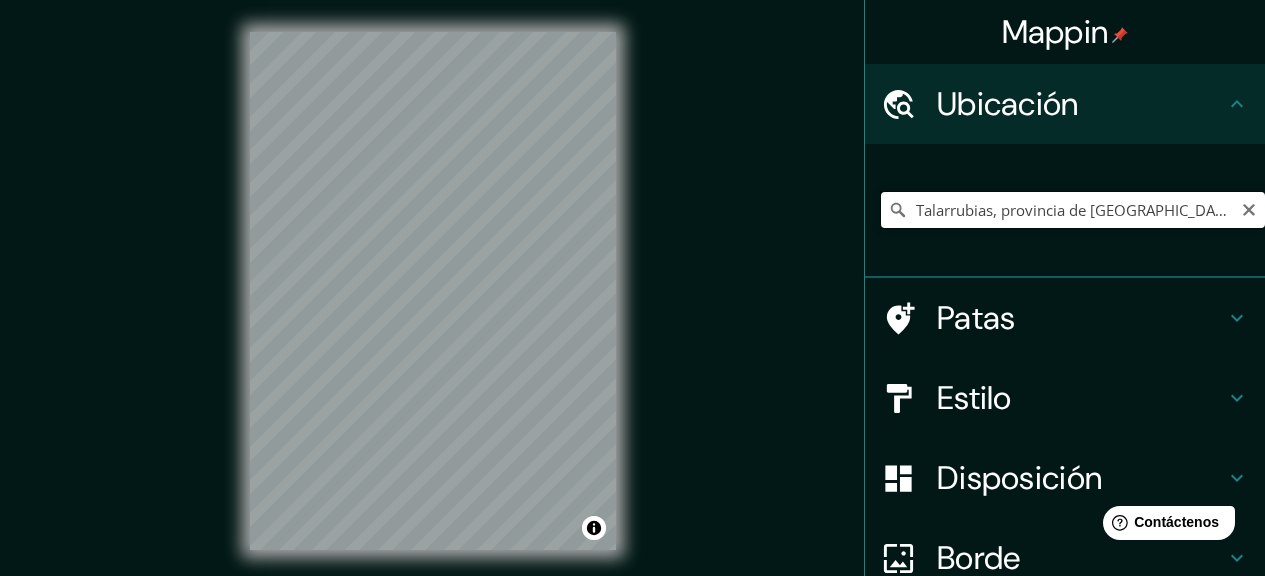 click on "Talarrubias, provincia de [GEOGRAPHIC_DATA], [GEOGRAPHIC_DATA]" at bounding box center [1073, 210] 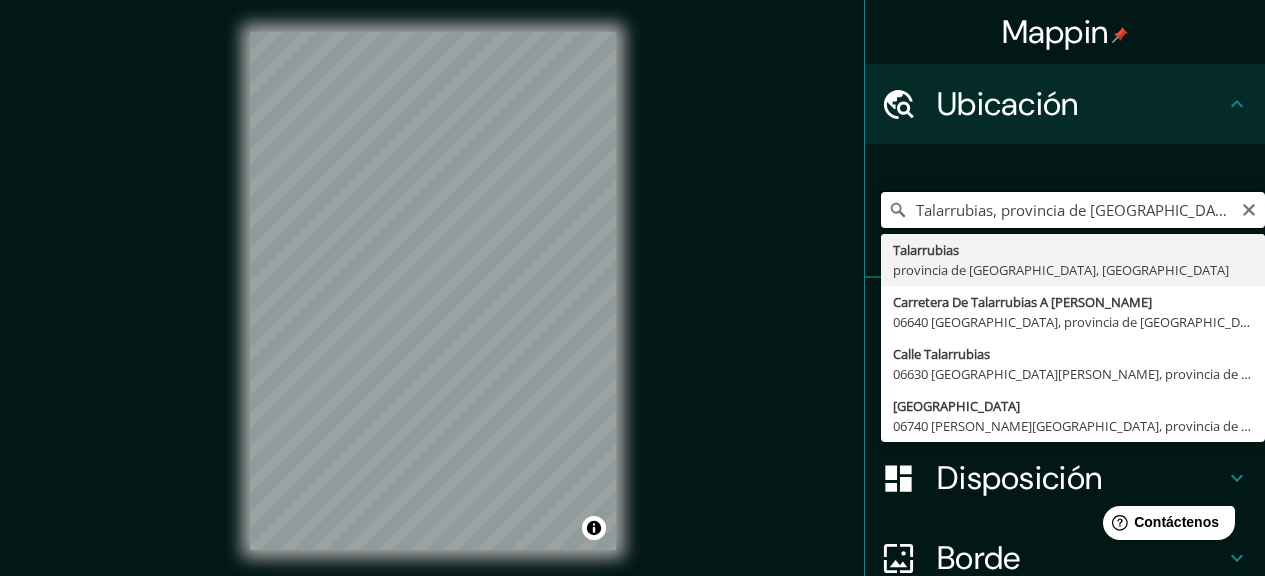 click on "Talarrubias, provincia de [GEOGRAPHIC_DATA], [GEOGRAPHIC_DATA]" at bounding box center (1073, 210) 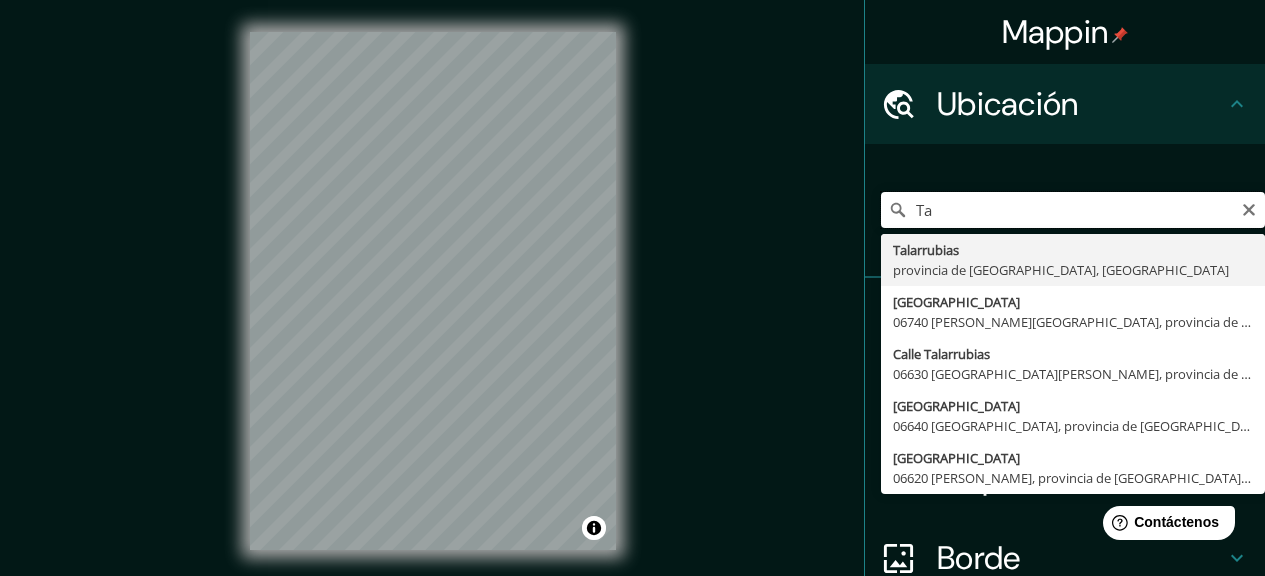 type on "T" 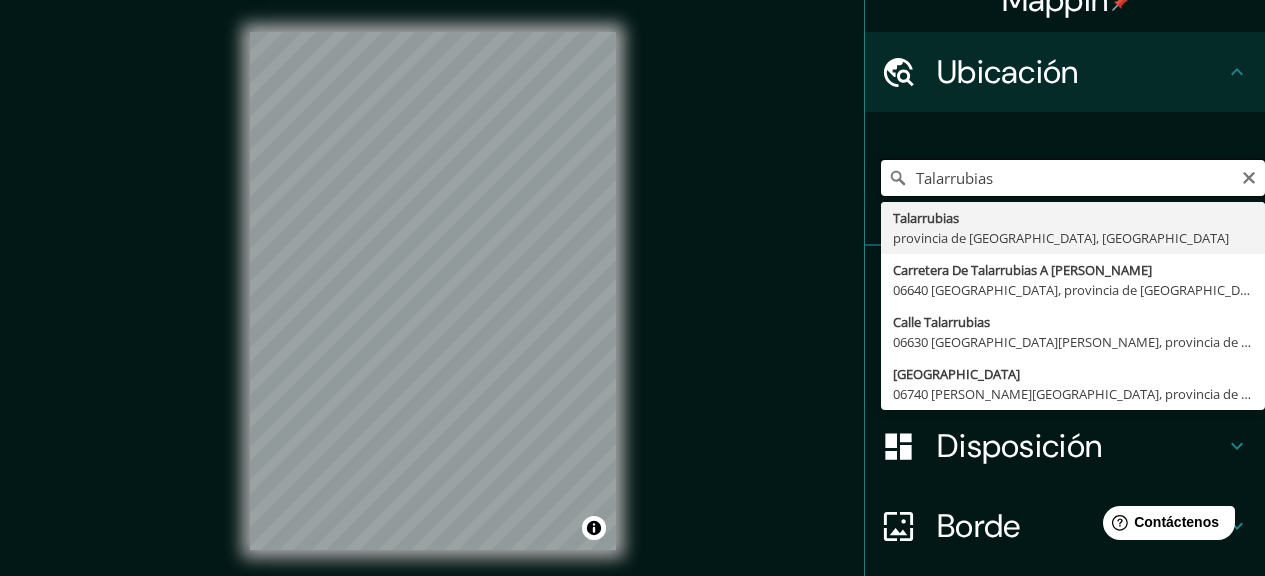 scroll, scrollTop: 107, scrollLeft: 0, axis: vertical 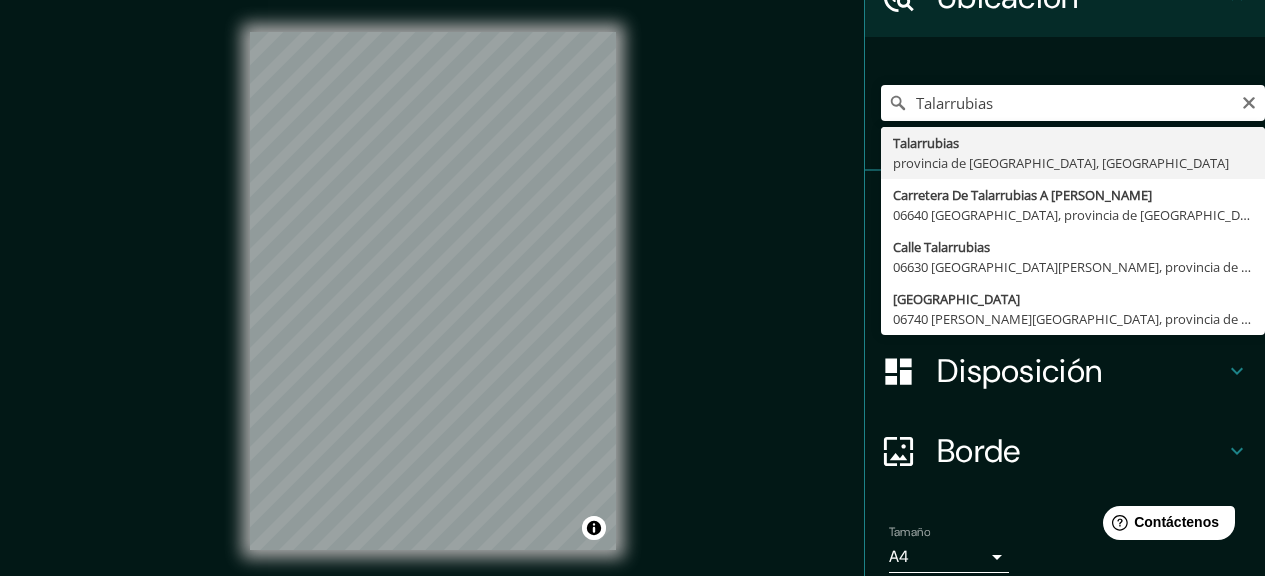 type on "Talarrubias, provincia de [GEOGRAPHIC_DATA], [GEOGRAPHIC_DATA]" 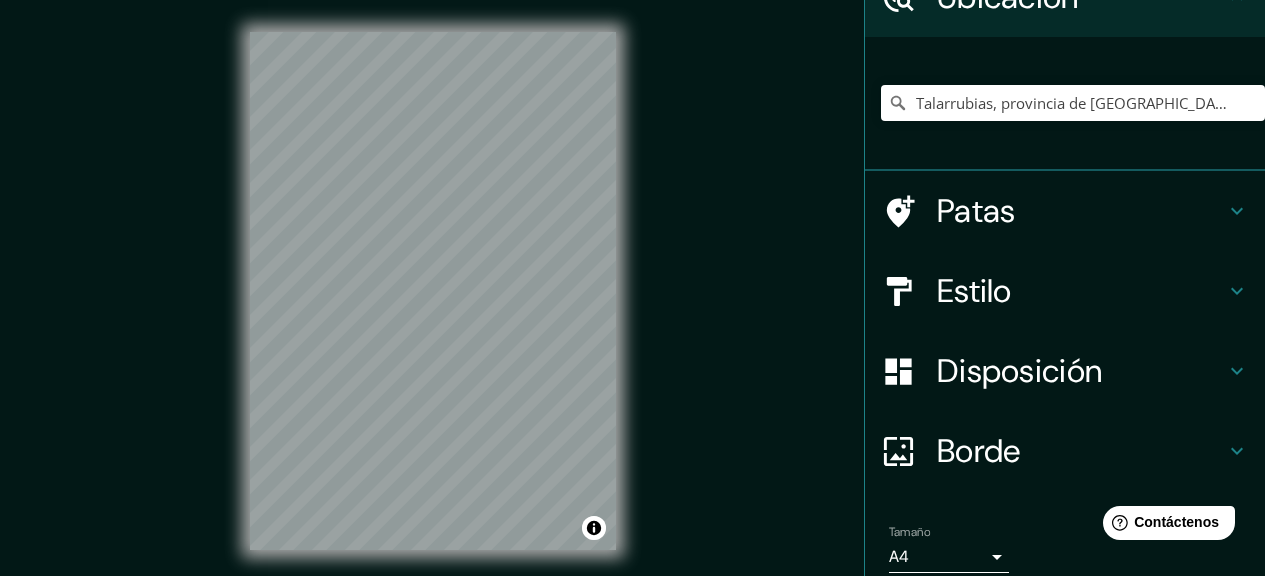 click on "Estilo" at bounding box center (974, 291) 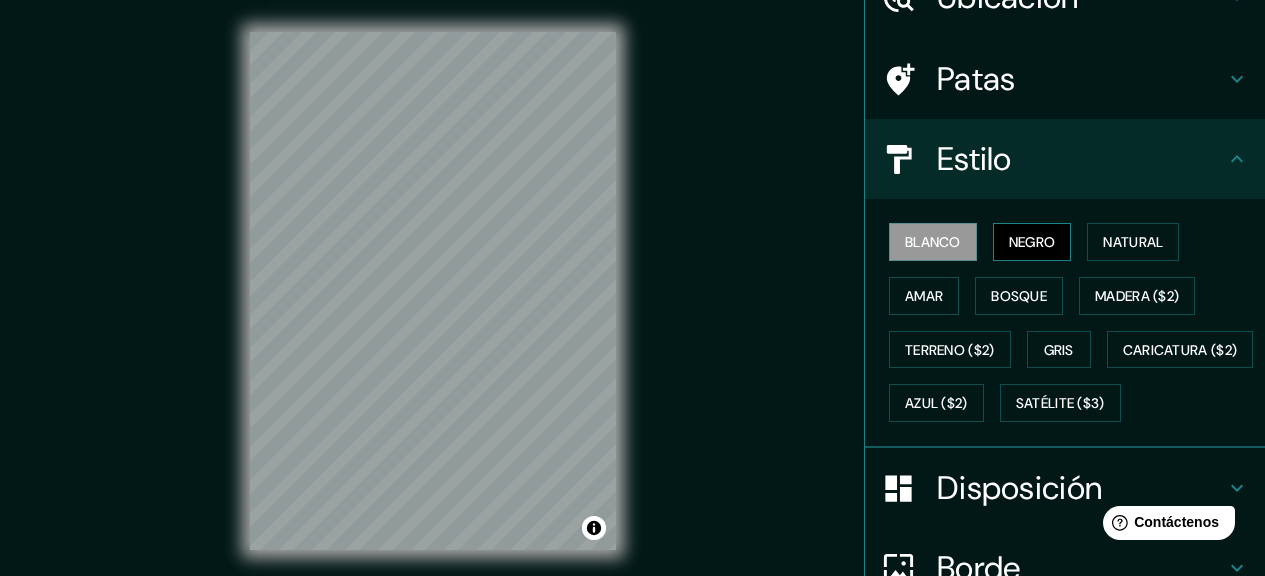 click on "Negro" at bounding box center (1032, 242) 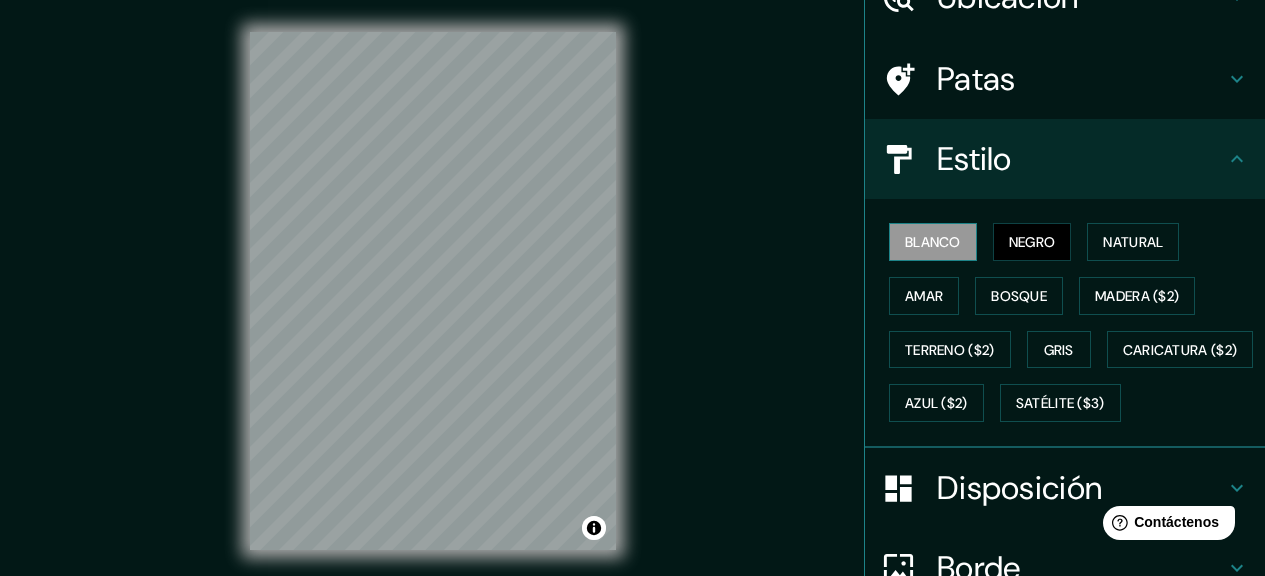 click on "Blanco" at bounding box center [933, 242] 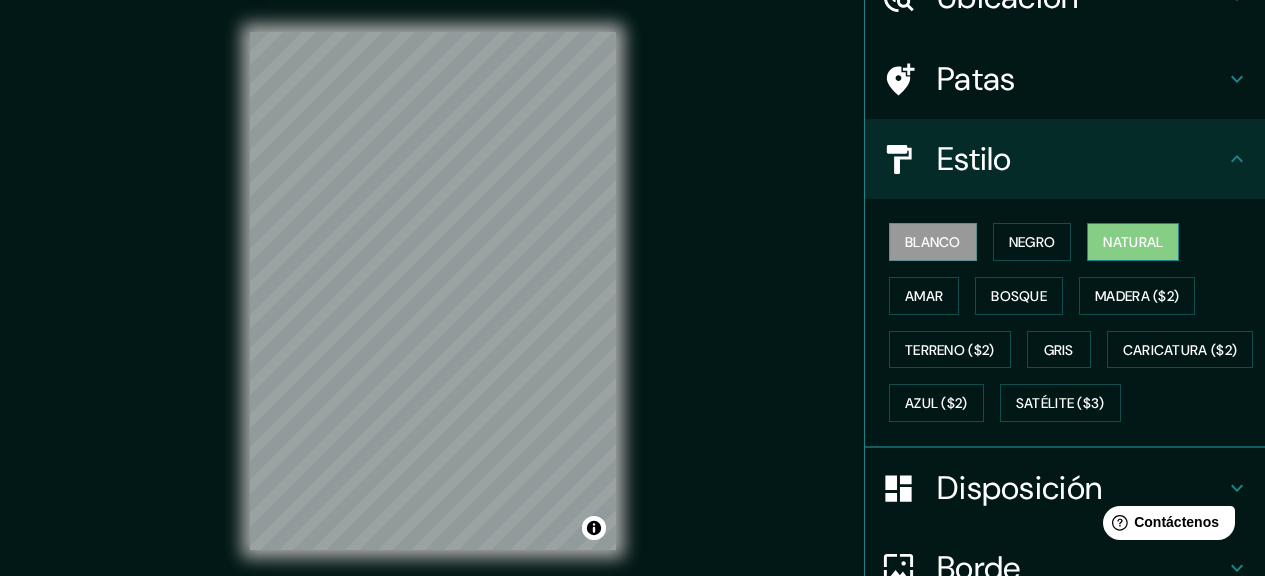 click on "Natural" at bounding box center (1133, 242) 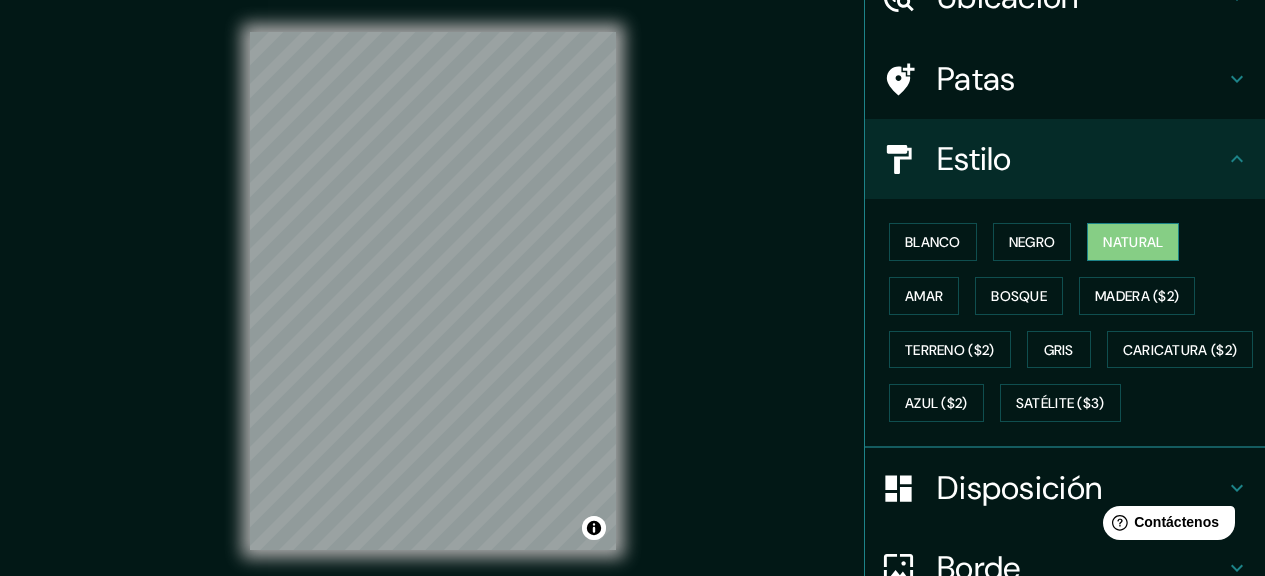 click on "Natural" at bounding box center (1133, 242) 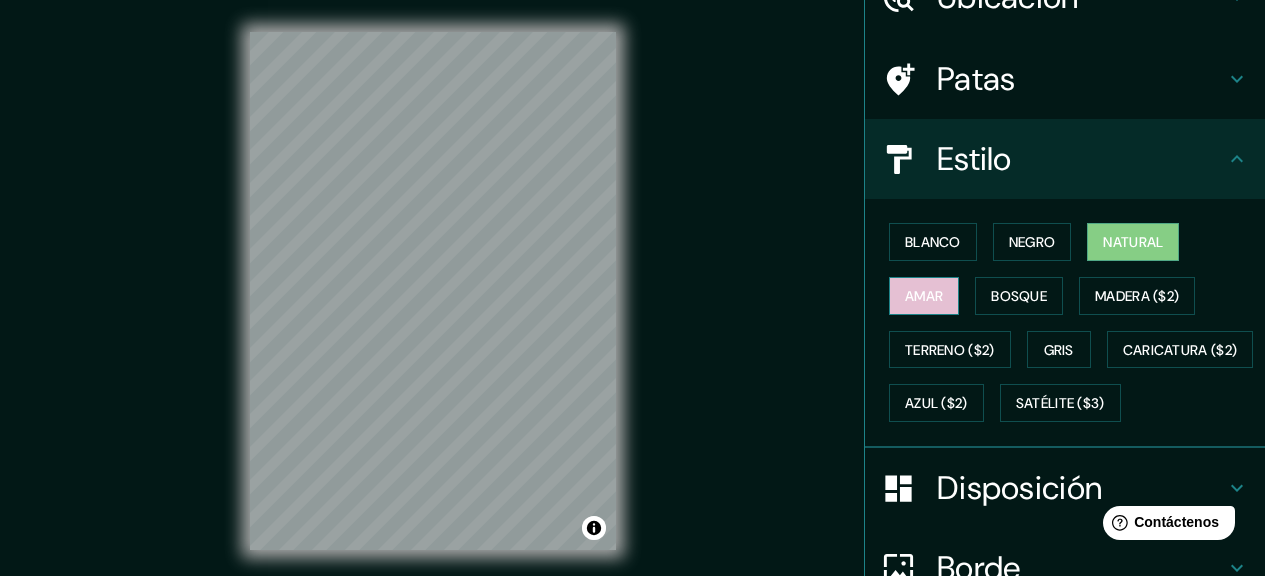 click on "Amar" at bounding box center [924, 296] 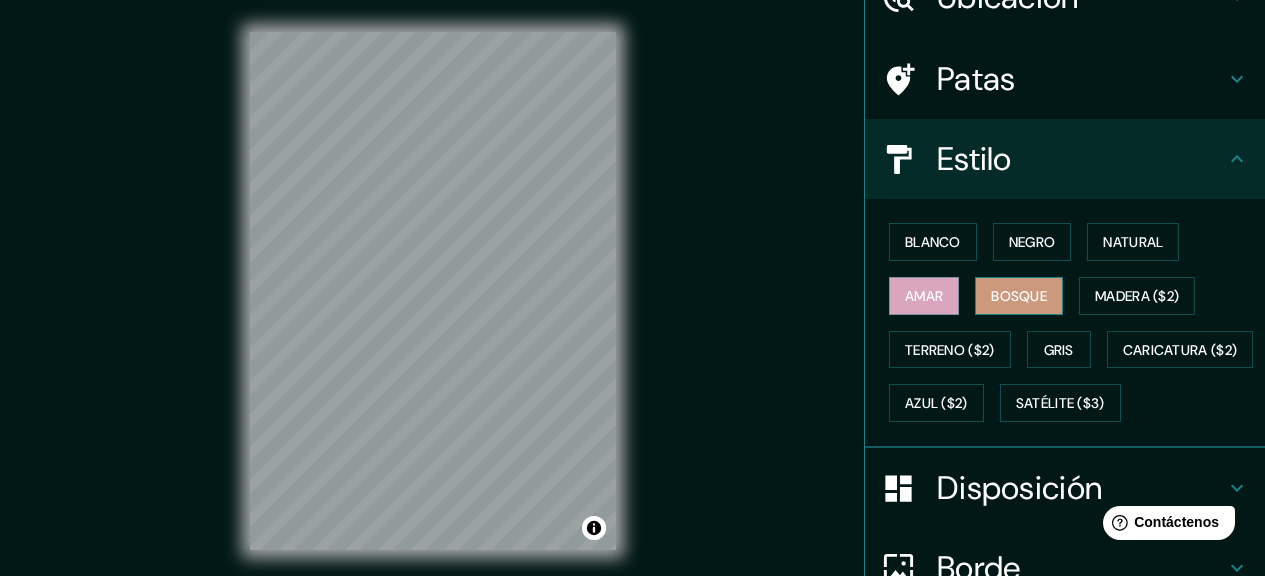 click on "Bosque" at bounding box center (1019, 296) 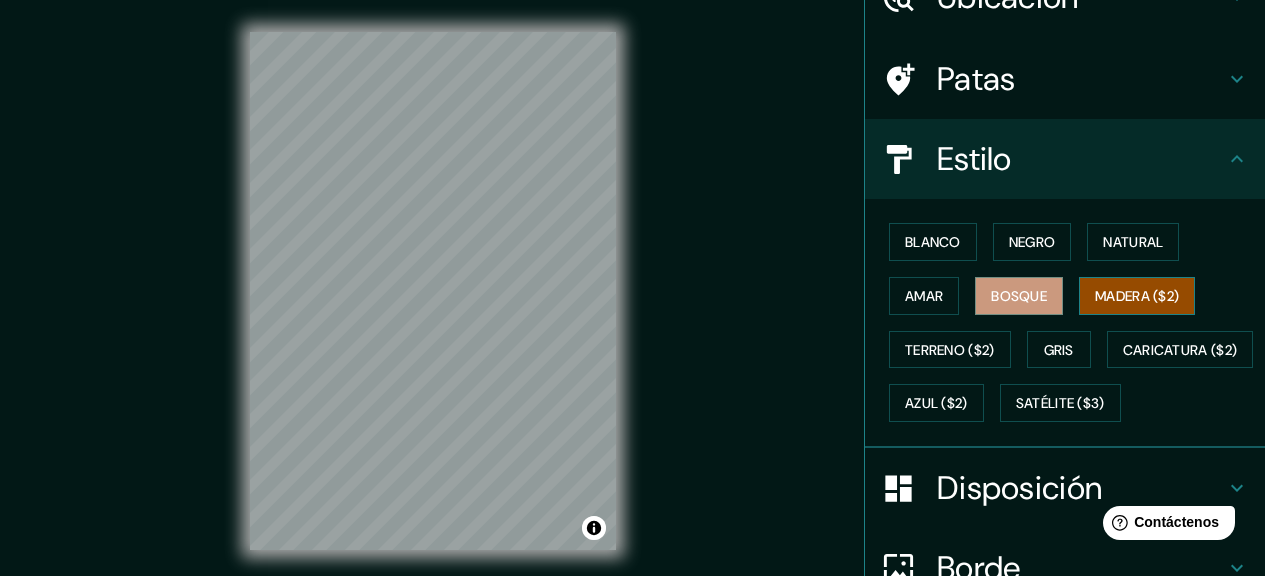click on "Madera ($2)" at bounding box center (1137, 296) 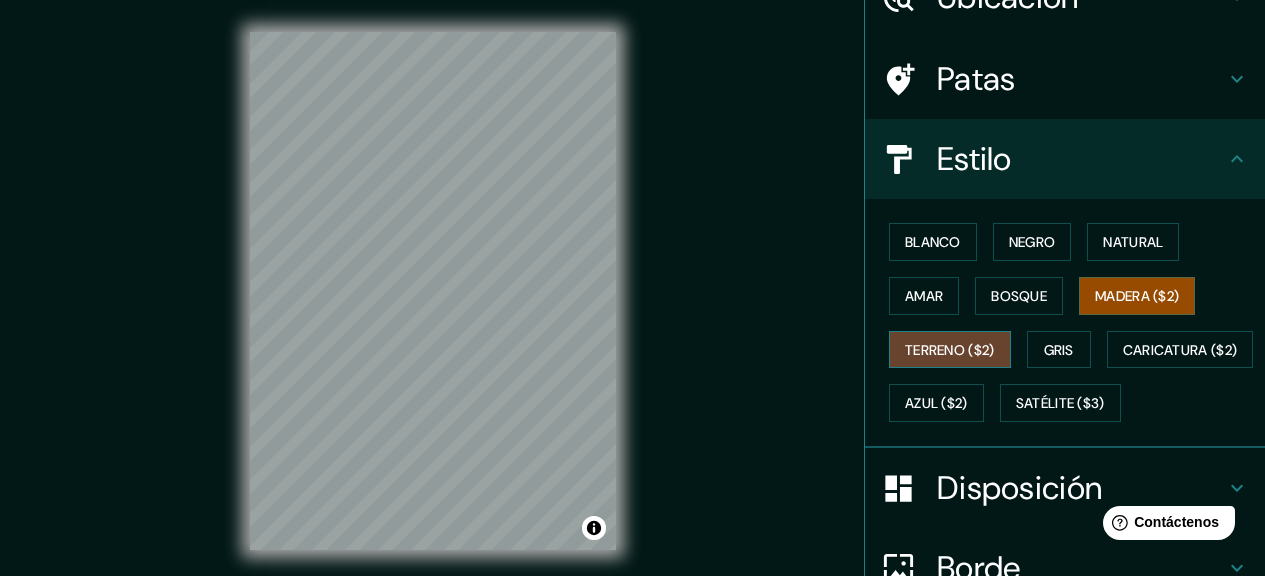 click on "Terreno ($2)" at bounding box center [950, 350] 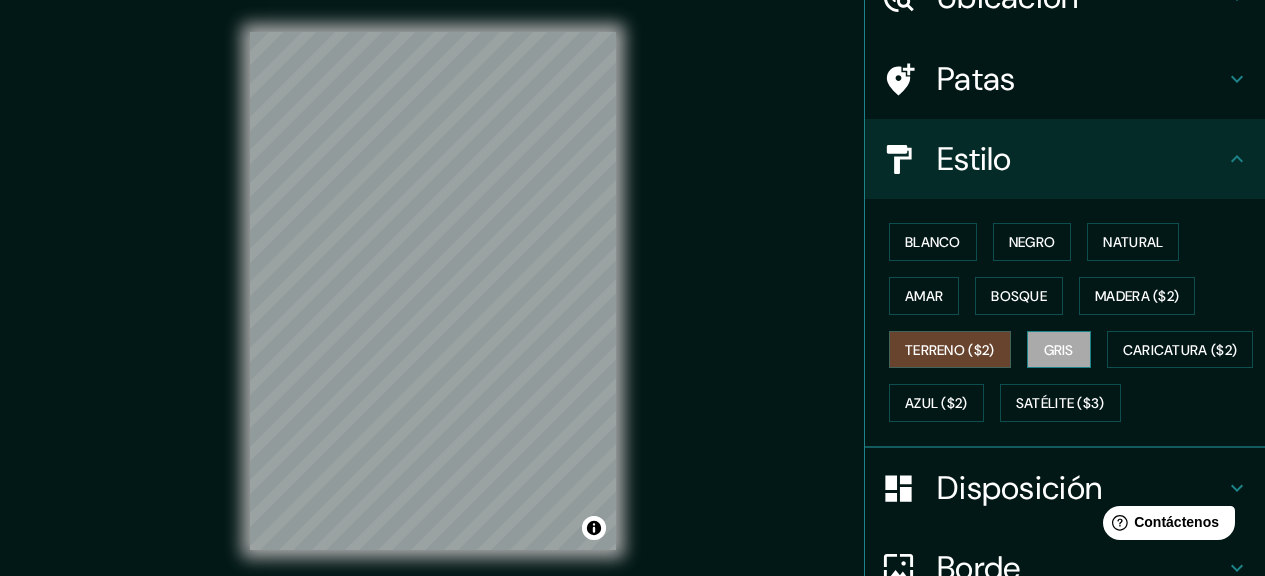 click on "Gris" at bounding box center [1059, 350] 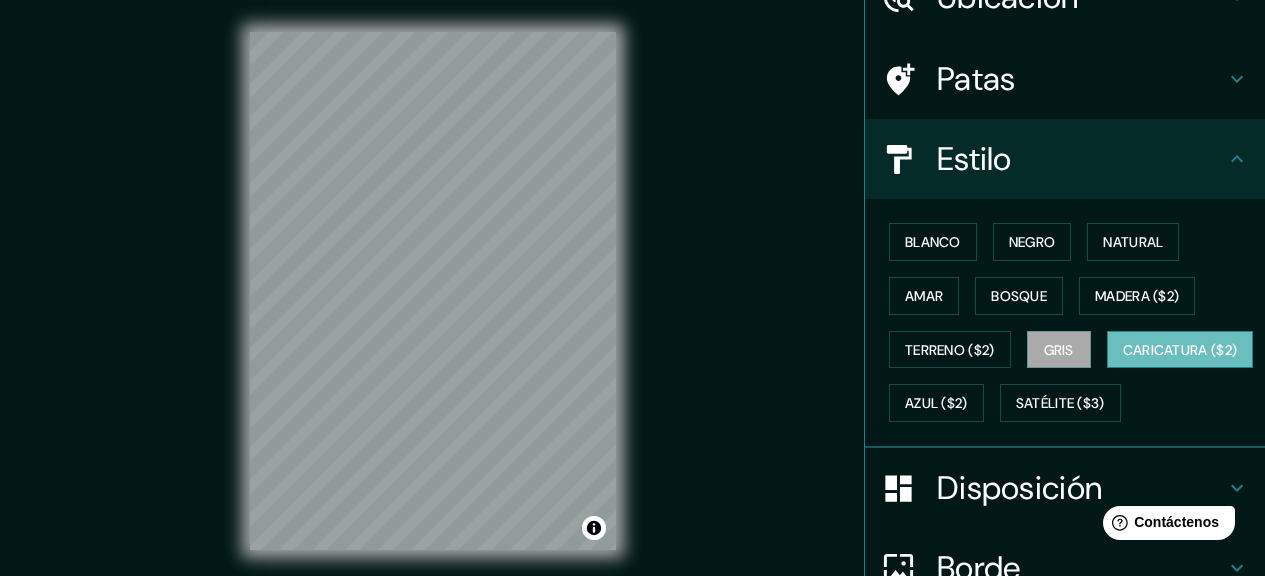click on "Caricatura ($2)" at bounding box center (1180, 350) 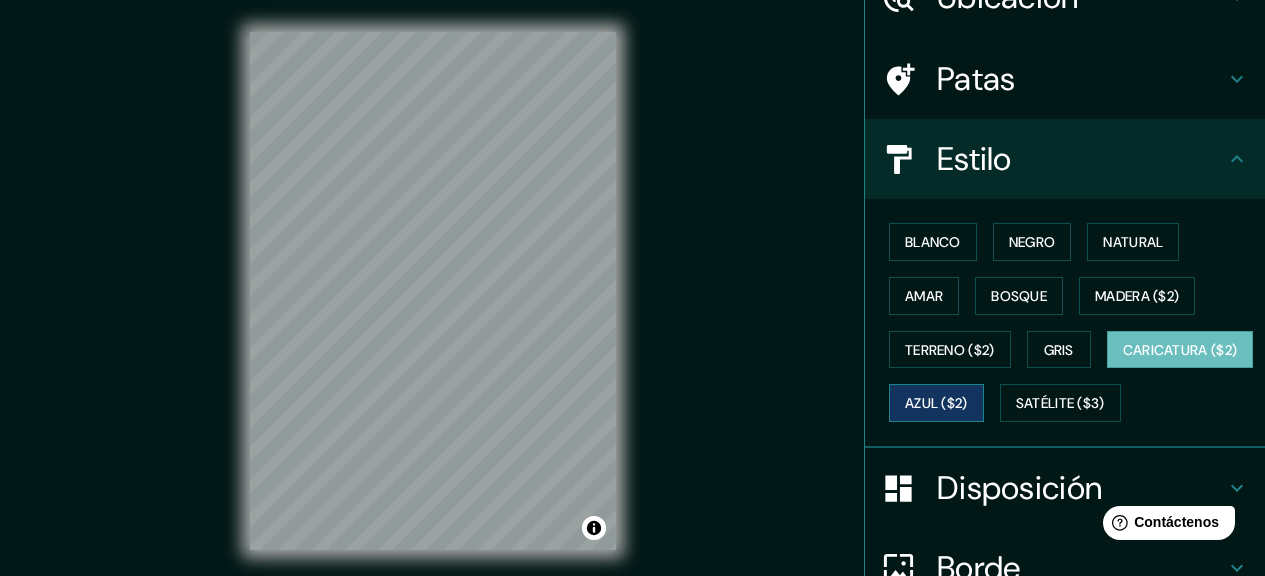 click on "Azul ($2)" at bounding box center [936, 403] 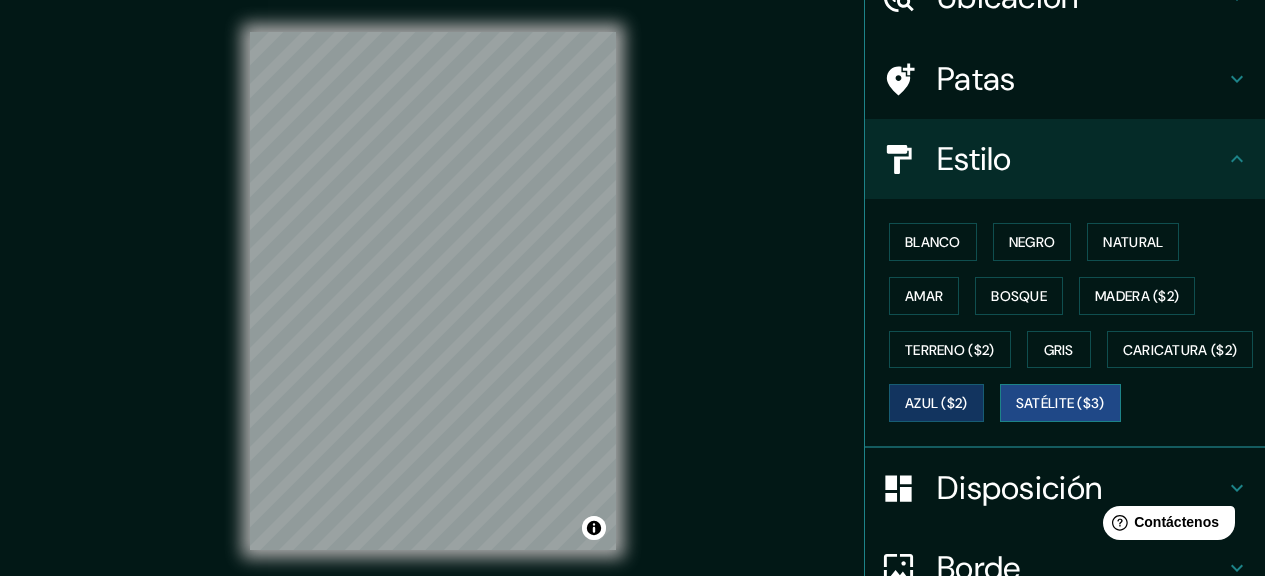 click on "Satélite ($3)" at bounding box center [1060, 404] 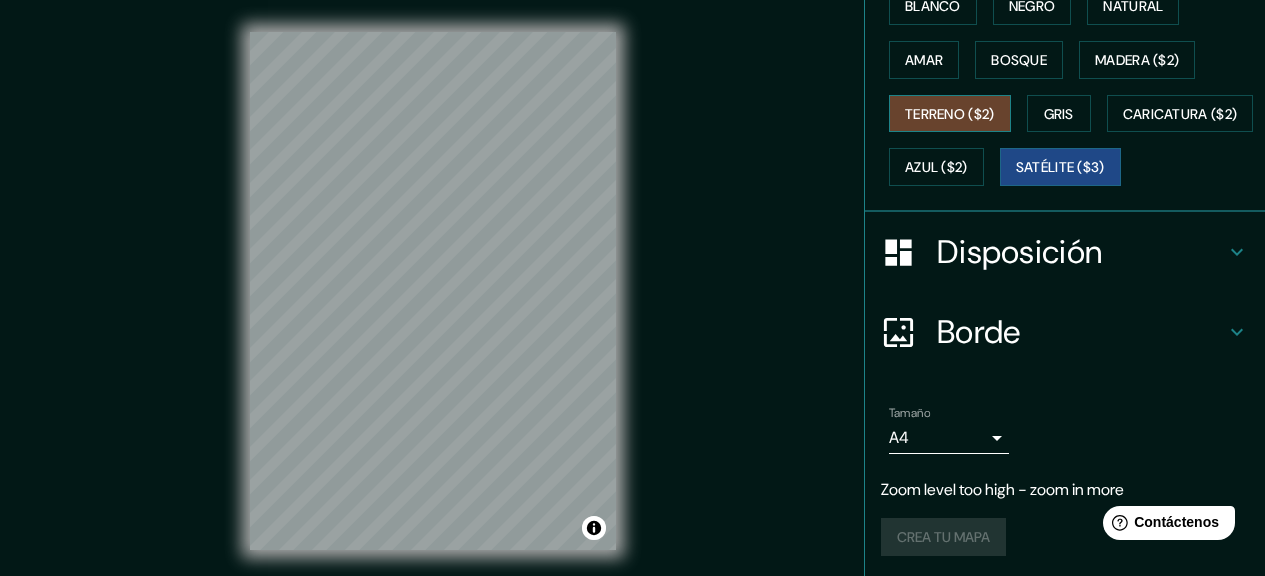 scroll, scrollTop: 400, scrollLeft: 0, axis: vertical 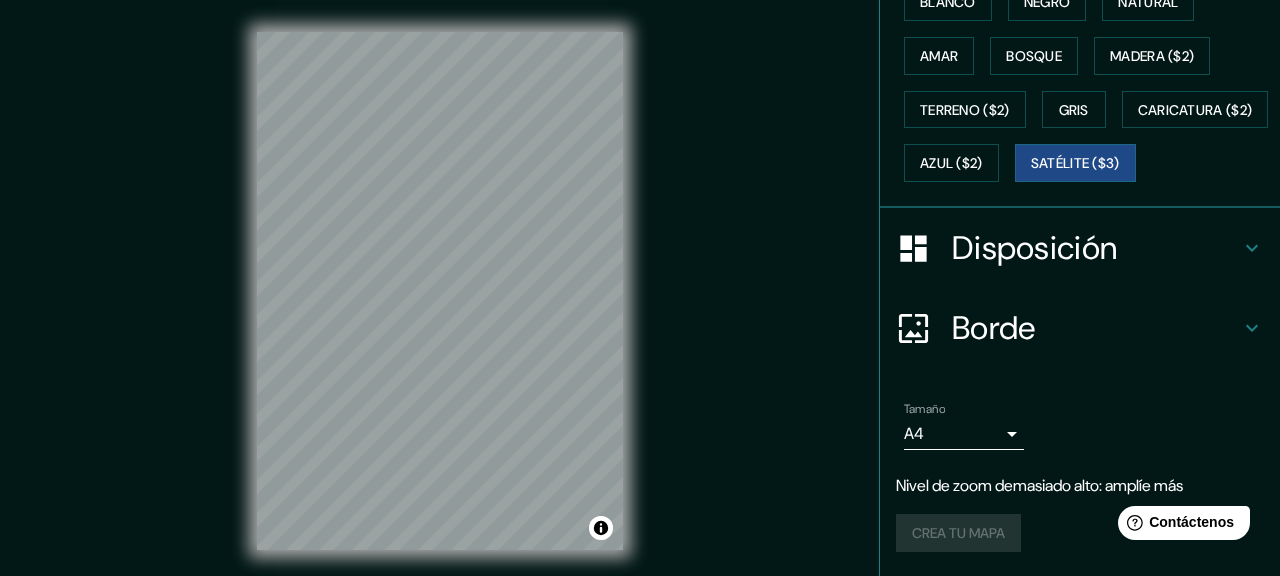 click on "Mappin Ubicación Talarrubias, provincia de [GEOGRAPHIC_DATA], [GEOGRAPHIC_DATA] Patas Estilo Blanco Negro Natural [PERSON_NAME] ($2) Terreno ($2) Gris Caricatura ($2) Azul ($2) Satélite ($3) Disposición Borde Elige un borde.  Consejo  : puedes opacar las capas del marco para crear efectos geniales. Ninguno Sencillo Transparente Elegante Tamaño A4 single Nivel de zoom demasiado alto: amplíe más Crea tu mapa © Mapbox   © OpenStreetMap   Improve this map   © Maxar Si tiene algún problema, sugerencia o inquietud, envíe un correo electrónico a  [EMAIL_ADDRESS][DOMAIN_NAME]  .   . . Texto original Valora esta traducción Tu opinión servirá para ayudar a mejorar el Traductor de Google" at bounding box center (640, 288) 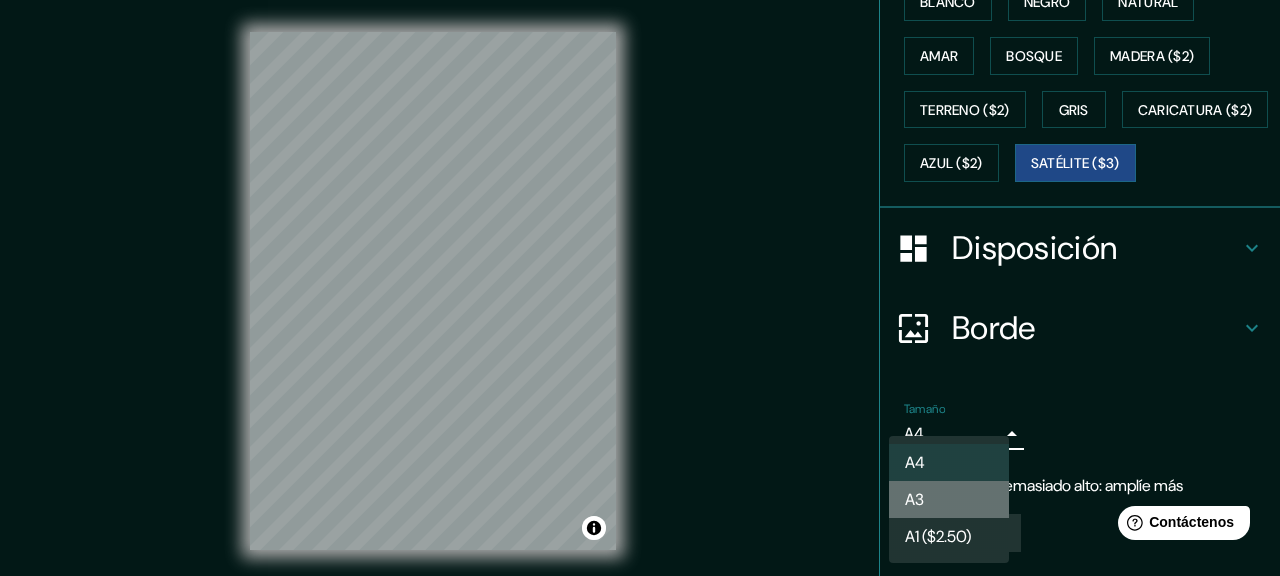 click on "A3" at bounding box center (949, 499) 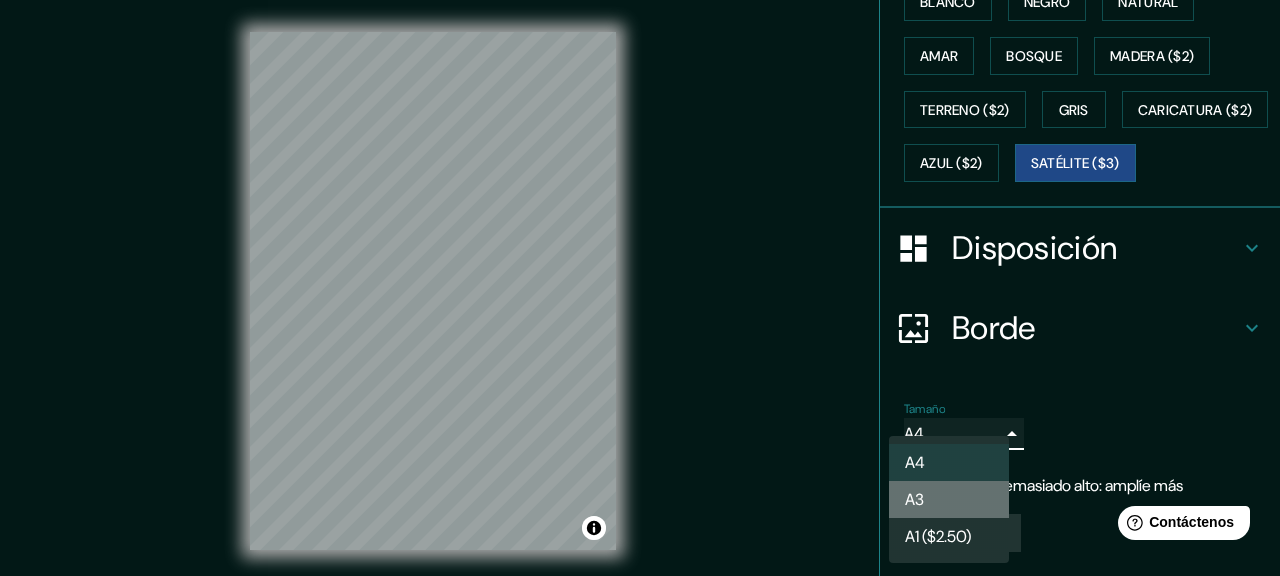 type on "a4" 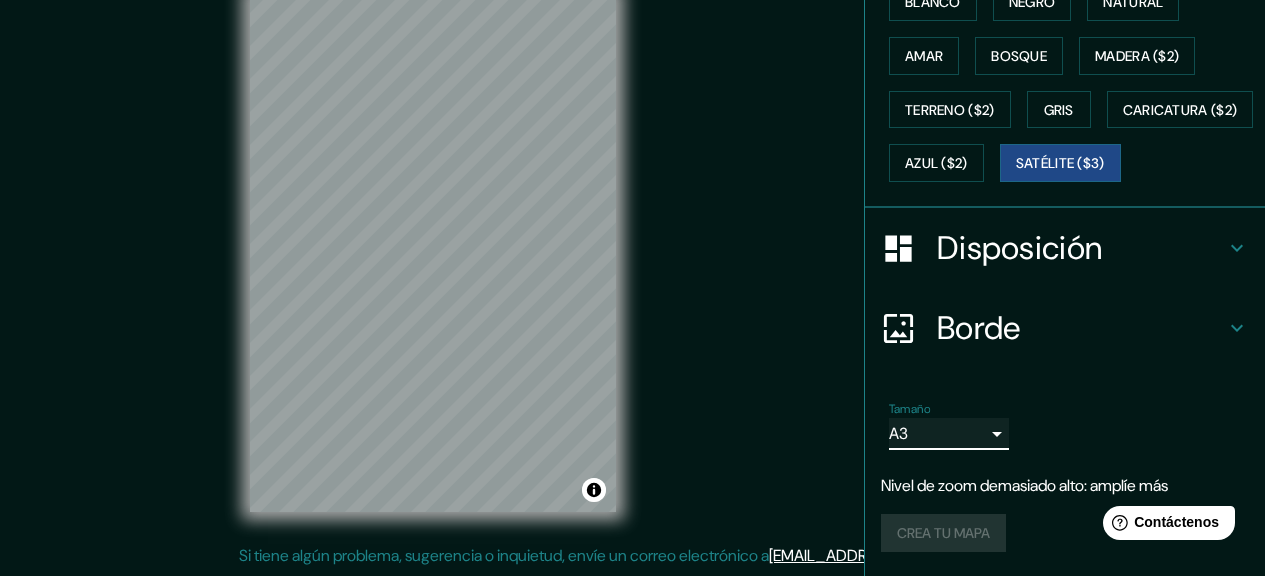 scroll, scrollTop: 38, scrollLeft: 0, axis: vertical 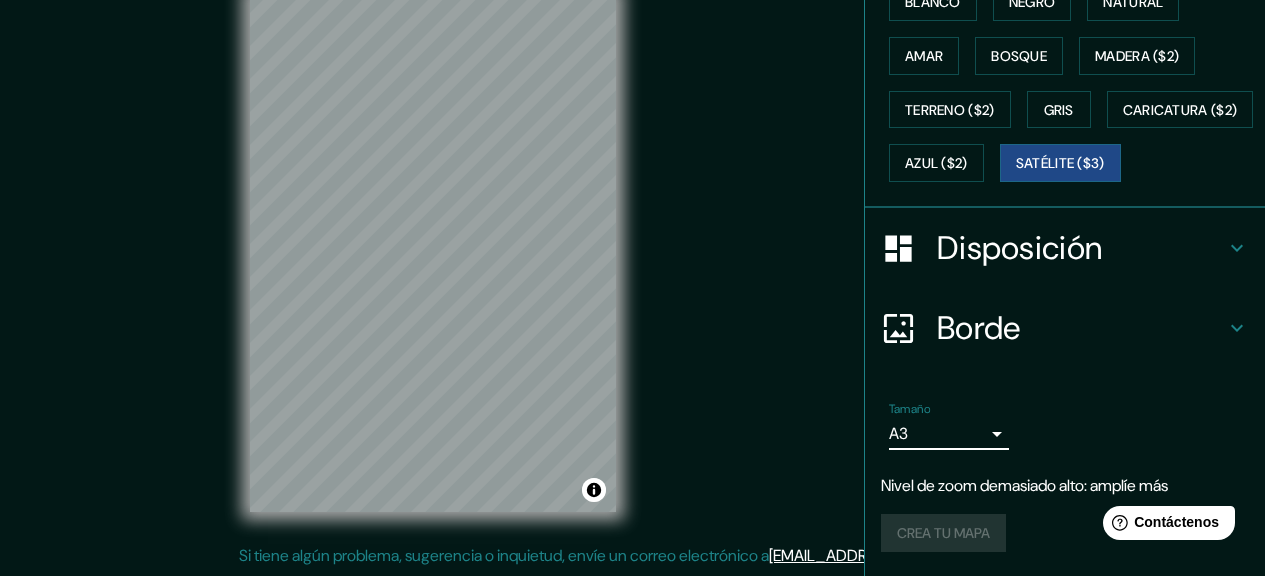 click on "Mappin Ubicación Talarrubias, provincia de [GEOGRAPHIC_DATA], [GEOGRAPHIC_DATA] Patas Estilo Blanco Negro Natural [PERSON_NAME] ($2) Terreno ($2) Gris Caricatura ($2) Azul ($2) Satélite ($3) Disposición Borde Elige un borde.  Consejo  : puedes opacar las capas del marco para crear efectos geniales. Ninguno Sencillo Transparente Elegante Tamaño A3 a4 Nivel de zoom demasiado alto: amplíe más Crea tu mapa © Mapbox   © OpenStreetMap   Improve this map   © Maxar Si tiene algún problema, sugerencia o inquietud, envíe un correo electrónico a  [EMAIL_ADDRESS][DOMAIN_NAME]  .   . . Texto original Valora esta traducción Tu opinión servirá para ayudar a mejorar el Traductor de Google" at bounding box center (632, 250) 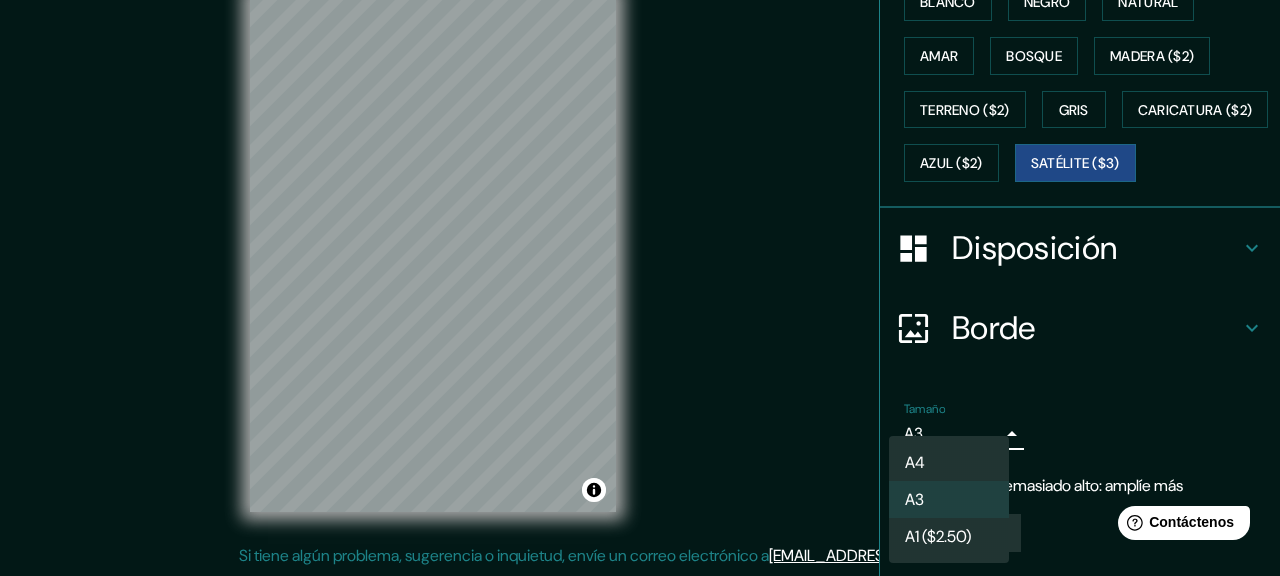 click at bounding box center [640, 288] 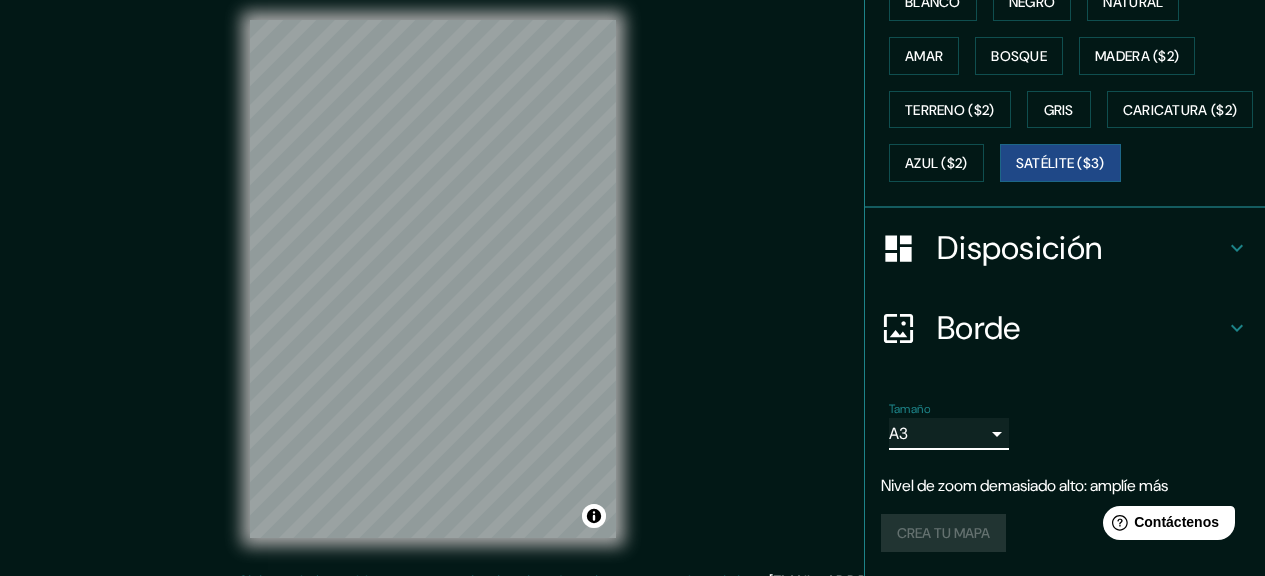 scroll, scrollTop: 0, scrollLeft: 0, axis: both 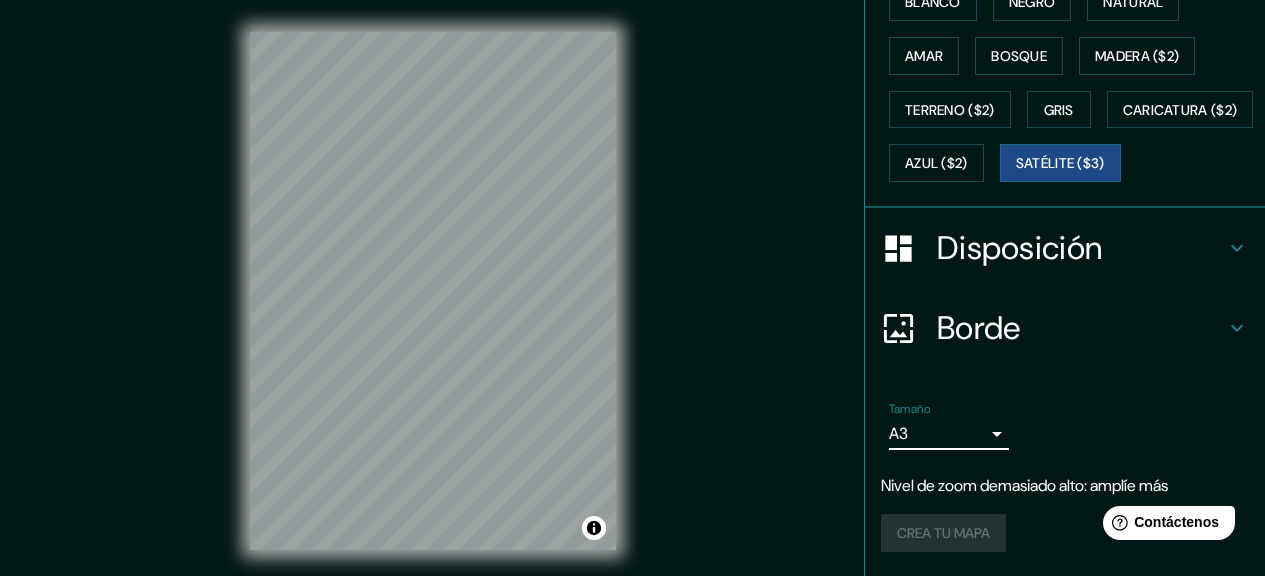 click on "Borde" at bounding box center [979, 328] 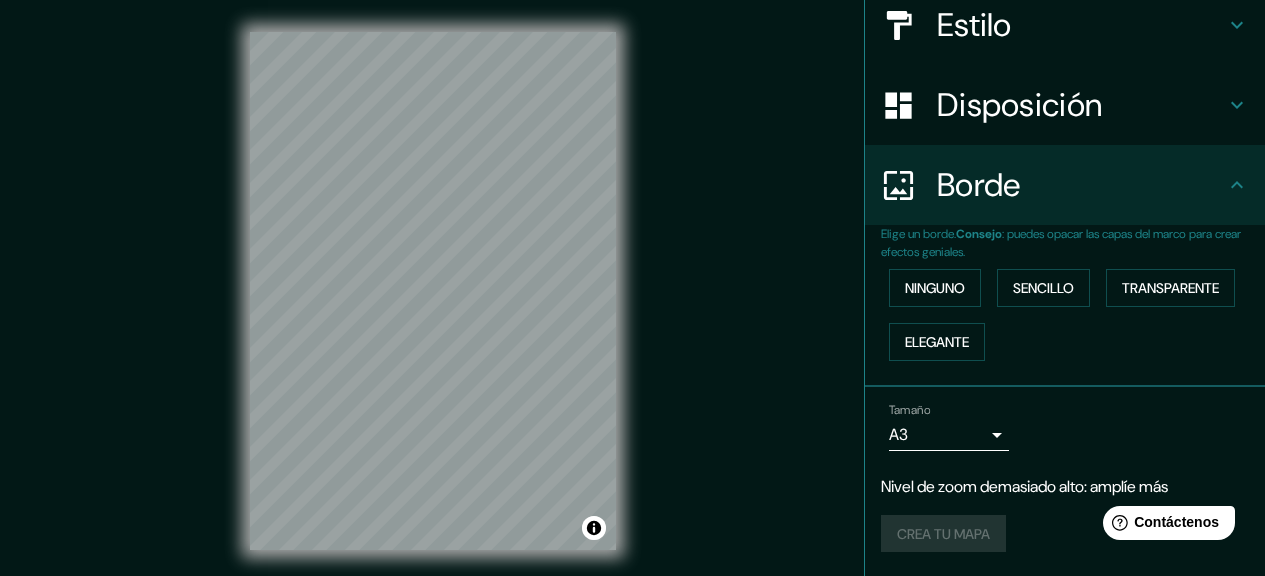 scroll, scrollTop: 241, scrollLeft: 0, axis: vertical 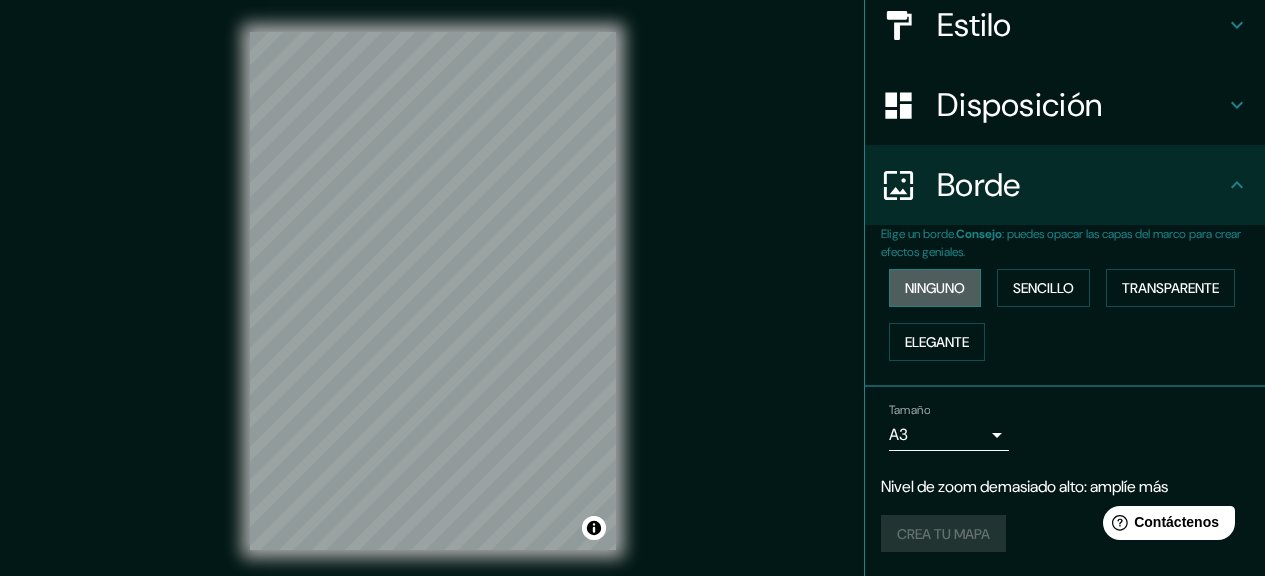 click on "Ninguno" at bounding box center [935, 288] 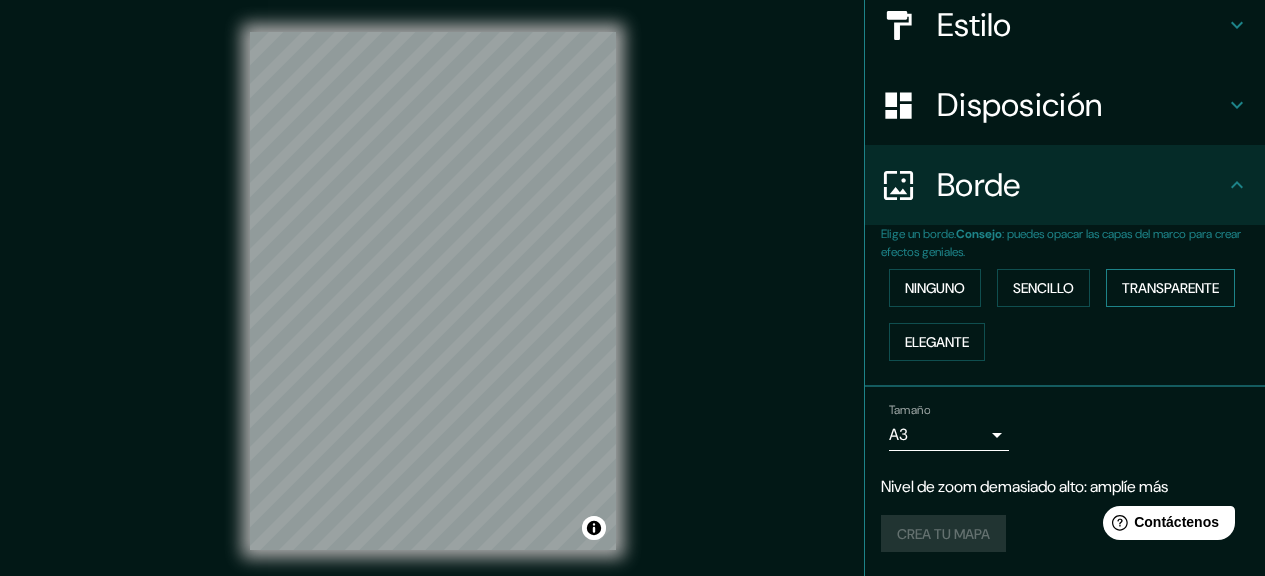 click on "Sencillo" at bounding box center [1043, 288] 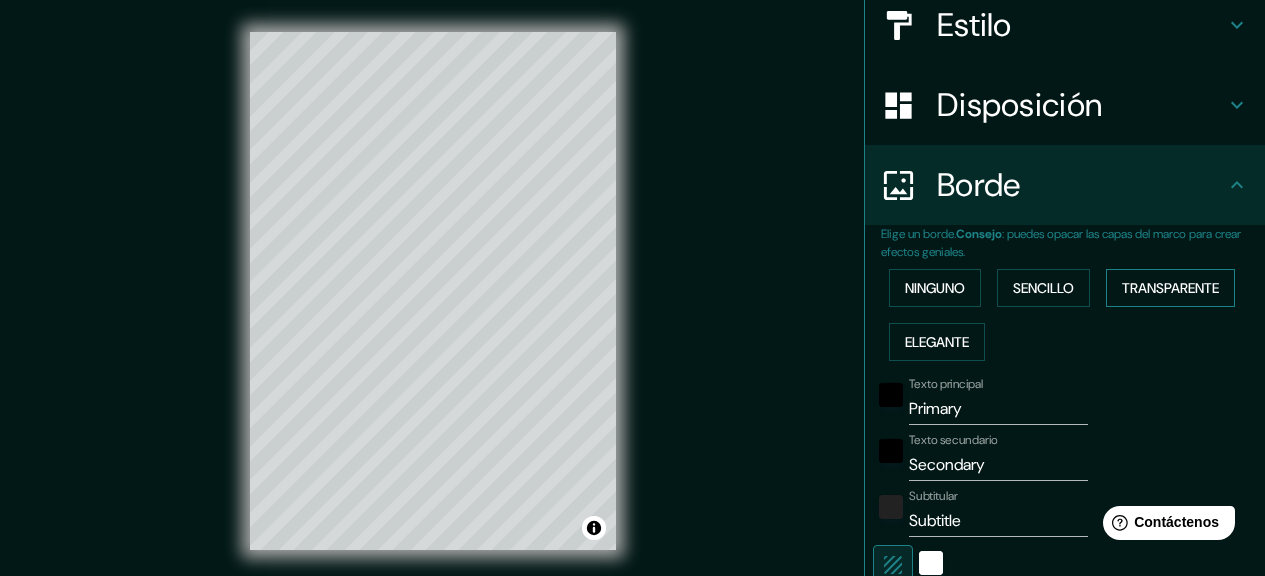 click on "Transparente" at bounding box center (1170, 288) 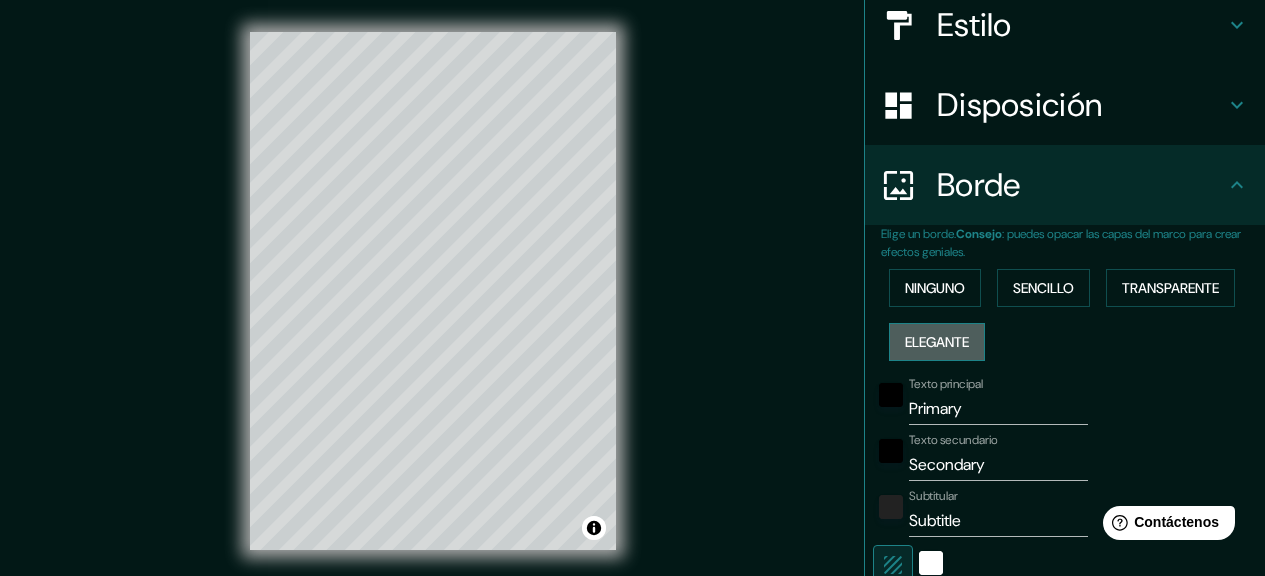 click on "Elegante" at bounding box center [937, 342] 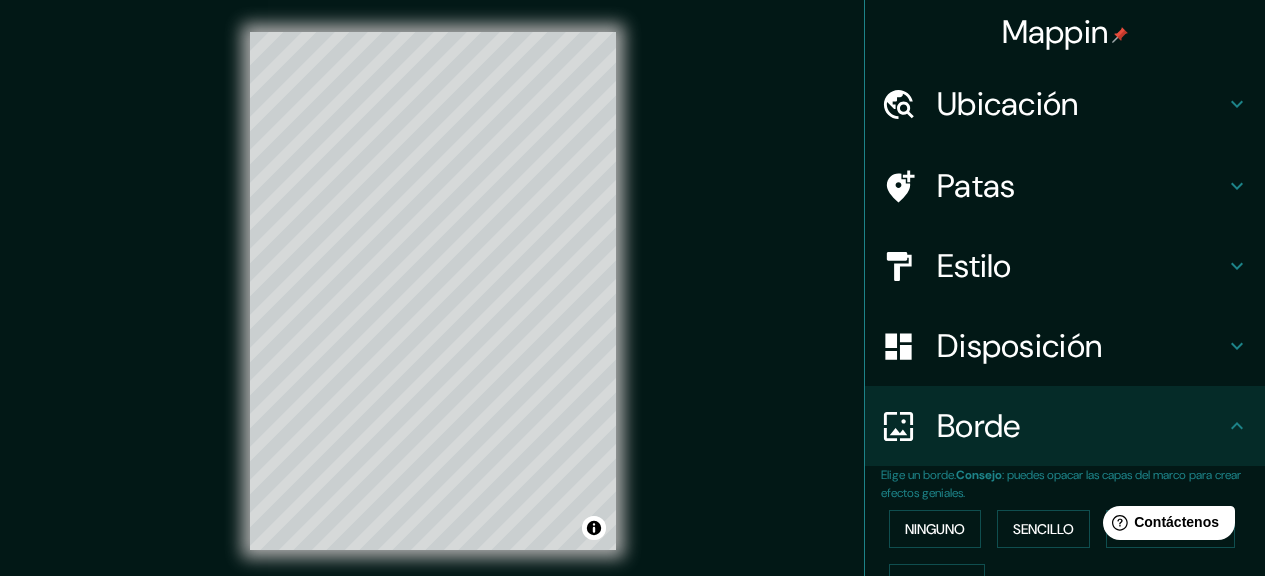 scroll, scrollTop: 111, scrollLeft: 0, axis: vertical 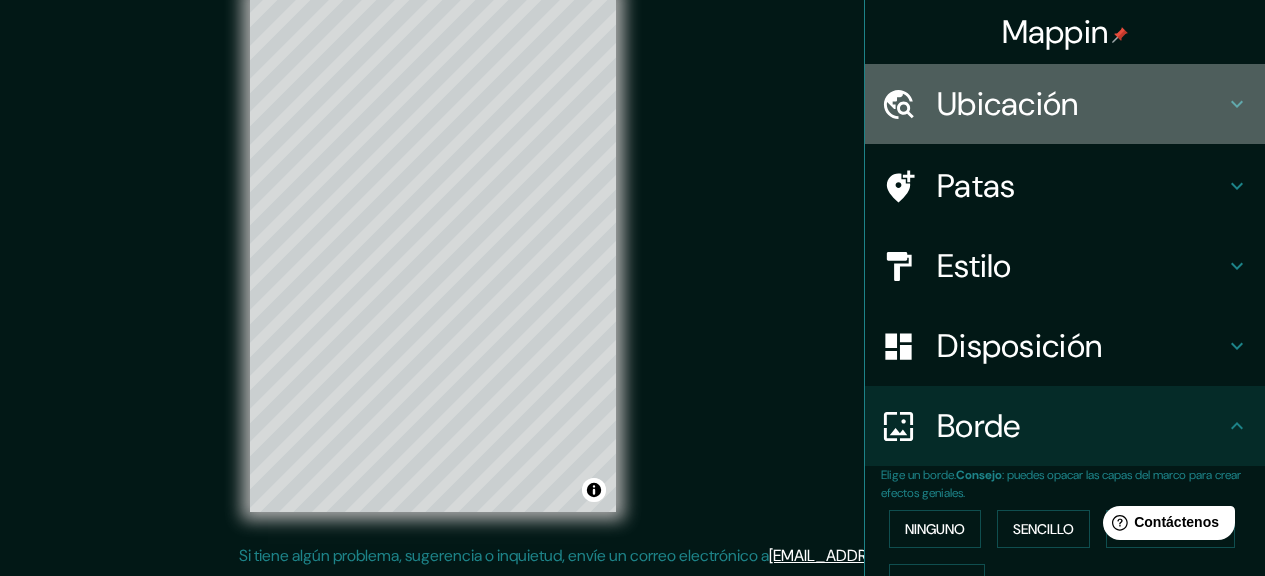 click on "Ubicación" at bounding box center (1008, 104) 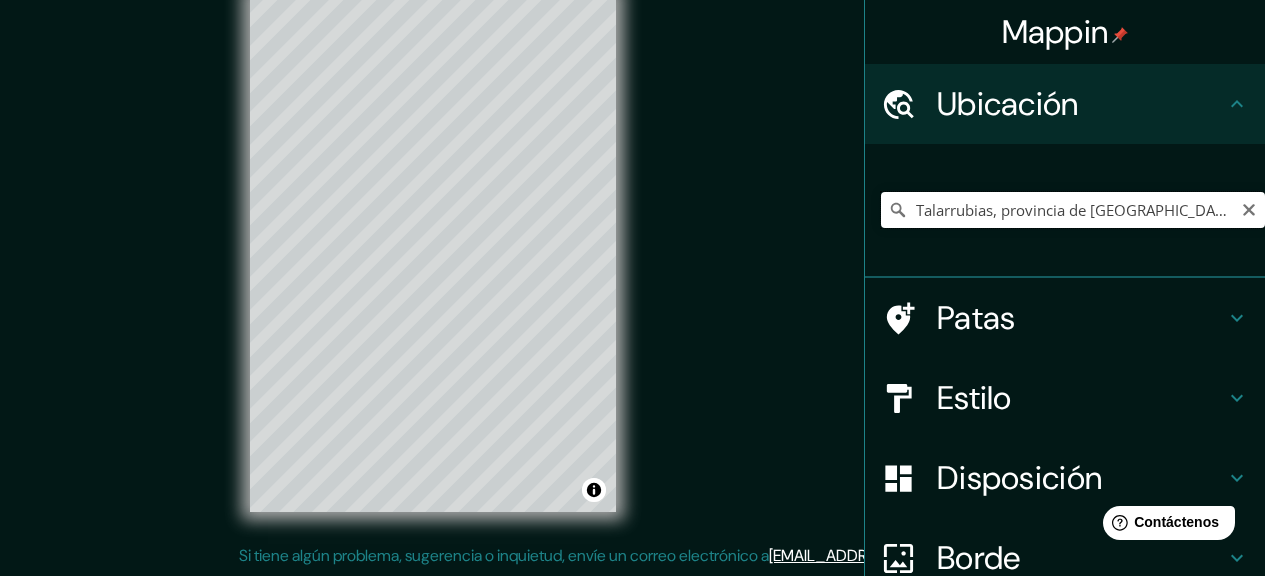 click on "Talarrubias, provincia de [GEOGRAPHIC_DATA], [GEOGRAPHIC_DATA]" at bounding box center (1073, 210) 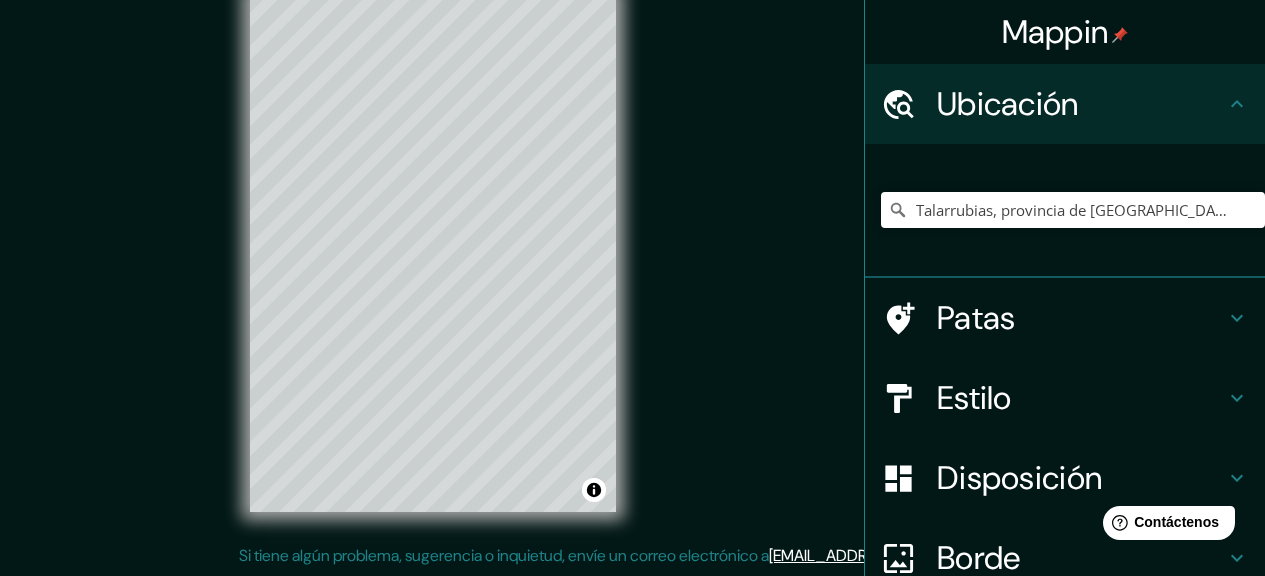 click on "Mappin Ubicación Talarrubias, provincia de [GEOGRAPHIC_DATA], [GEOGRAPHIC_DATA] Patas Estilo Disposición Borde Elige un borde.  Consejo  : puedes opacar las capas del marco para crear efectos geniales. Ninguno Sencillo Transparente Elegante Texto principal Primary Texto secundario Secondary Subtitular Subtitle Añadir capa de [PERSON_NAME] A3 a4 Crea tu mapa © Mapbox   © OpenStreetMap   Improve this map   © Maxar Si tiene algún problema, sugerencia o inquietud, envíe un correo electrónico a  [EMAIL_ADDRESS][DOMAIN_NAME]  .   . ." at bounding box center (632, 269) 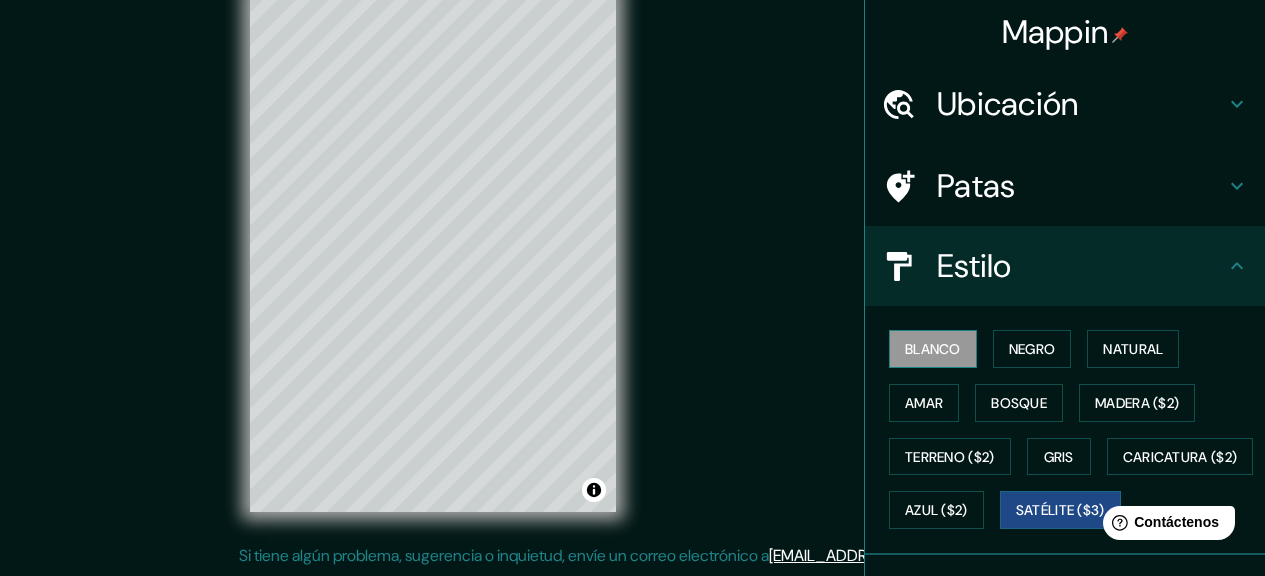 click on "Blanco" at bounding box center [933, 349] 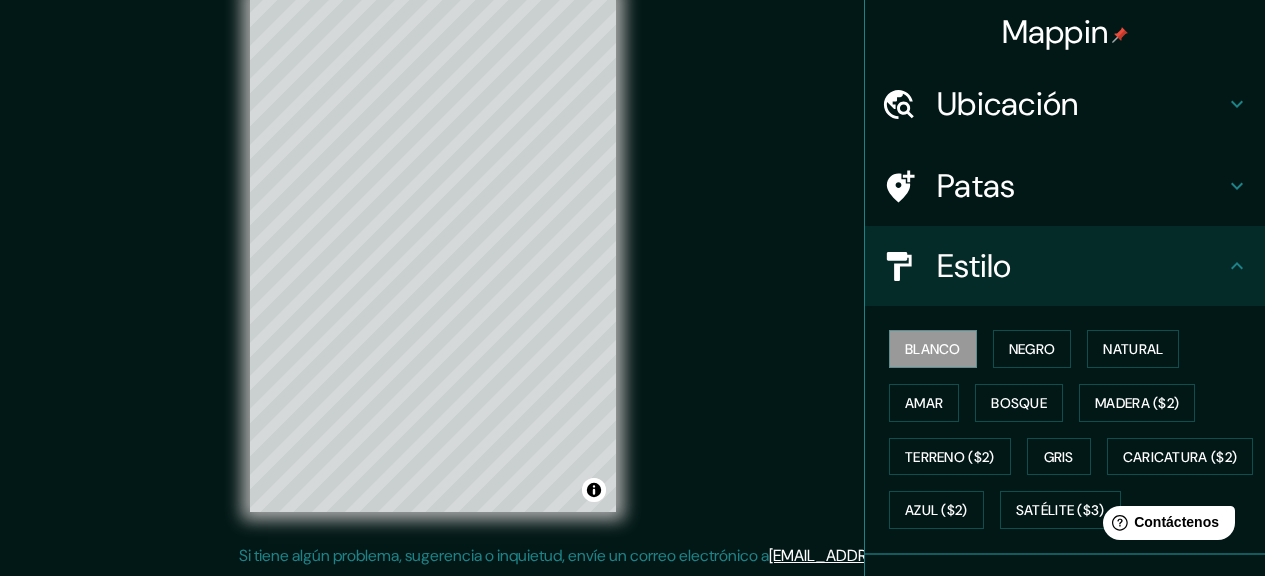 click on "Ubicación" at bounding box center (1008, 104) 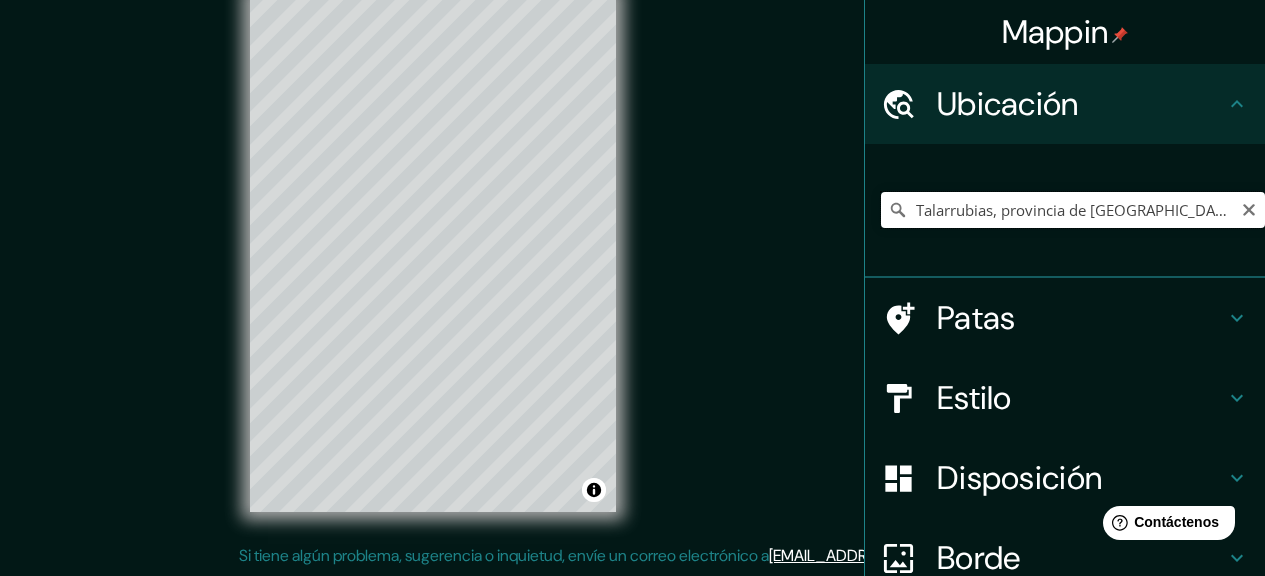 click on "Talarrubias, provincia de [GEOGRAPHIC_DATA], [GEOGRAPHIC_DATA]" at bounding box center [1073, 210] 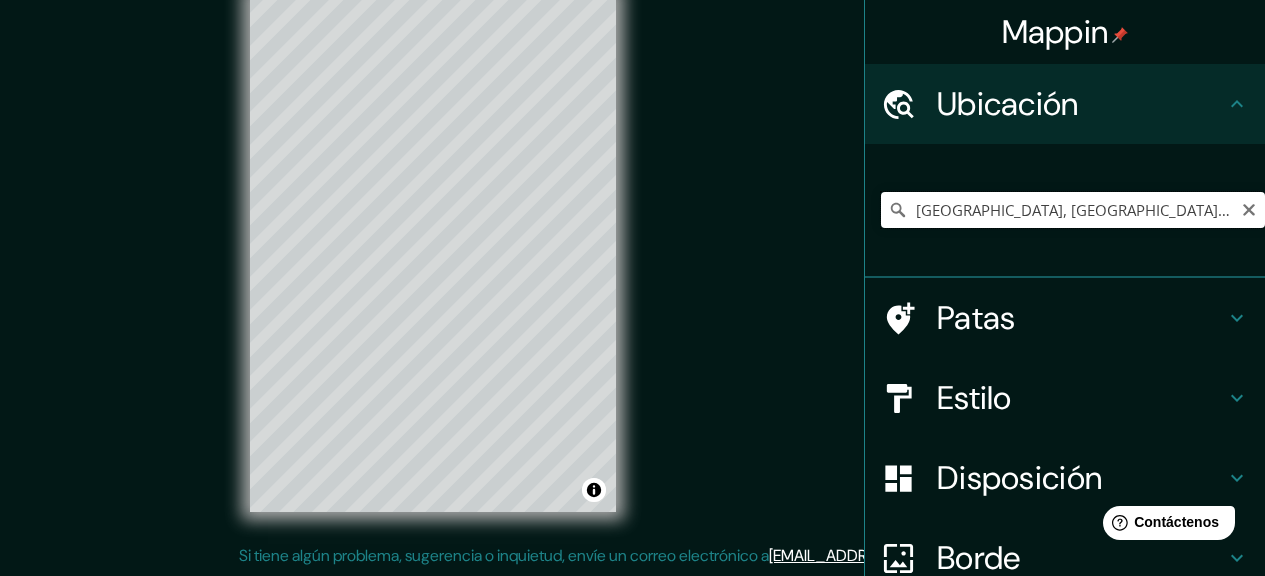 click on "[GEOGRAPHIC_DATA], [GEOGRAPHIC_DATA], [GEOGRAPHIC_DATA]" at bounding box center [1073, 210] 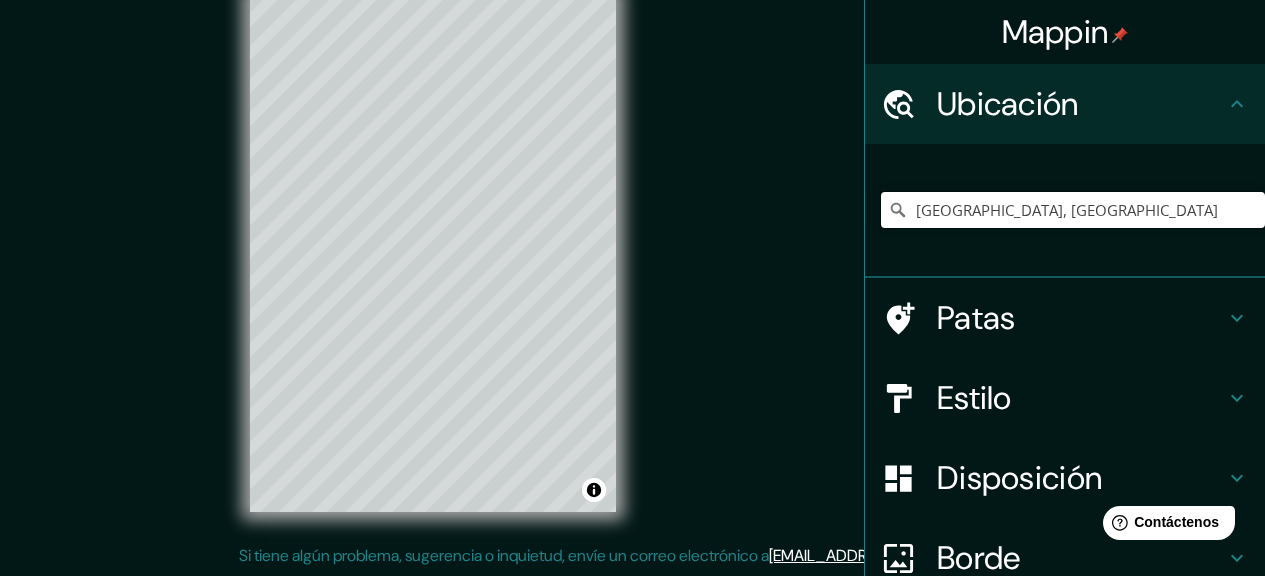 type on "[GEOGRAPHIC_DATA], [GEOGRAPHIC_DATA]" 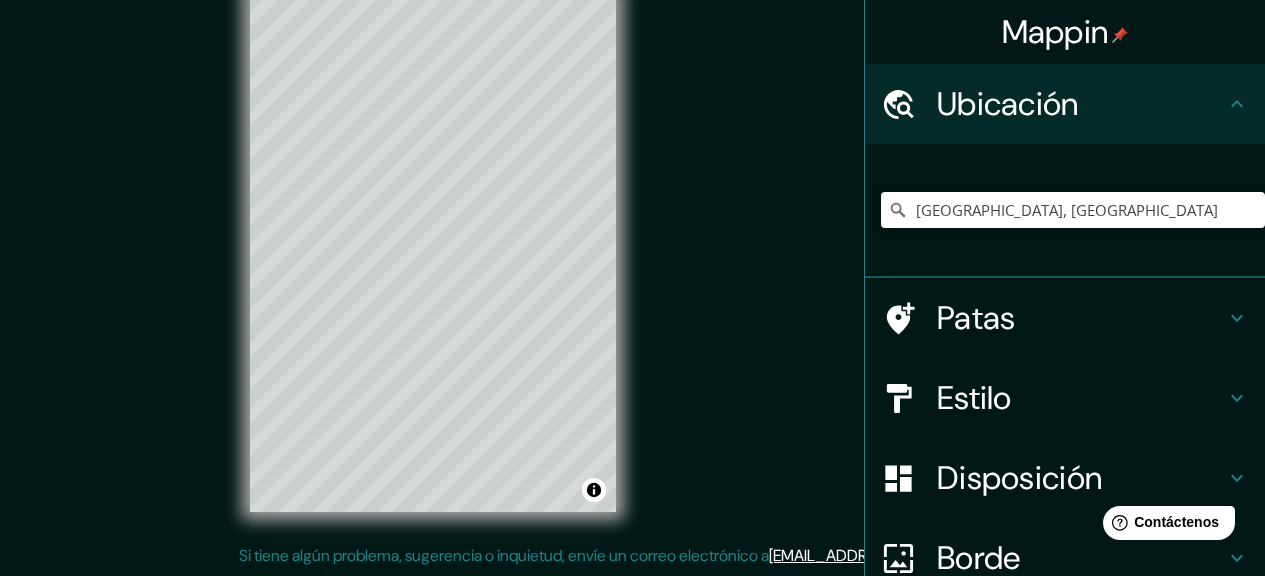 click on "Patas" at bounding box center (976, 318) 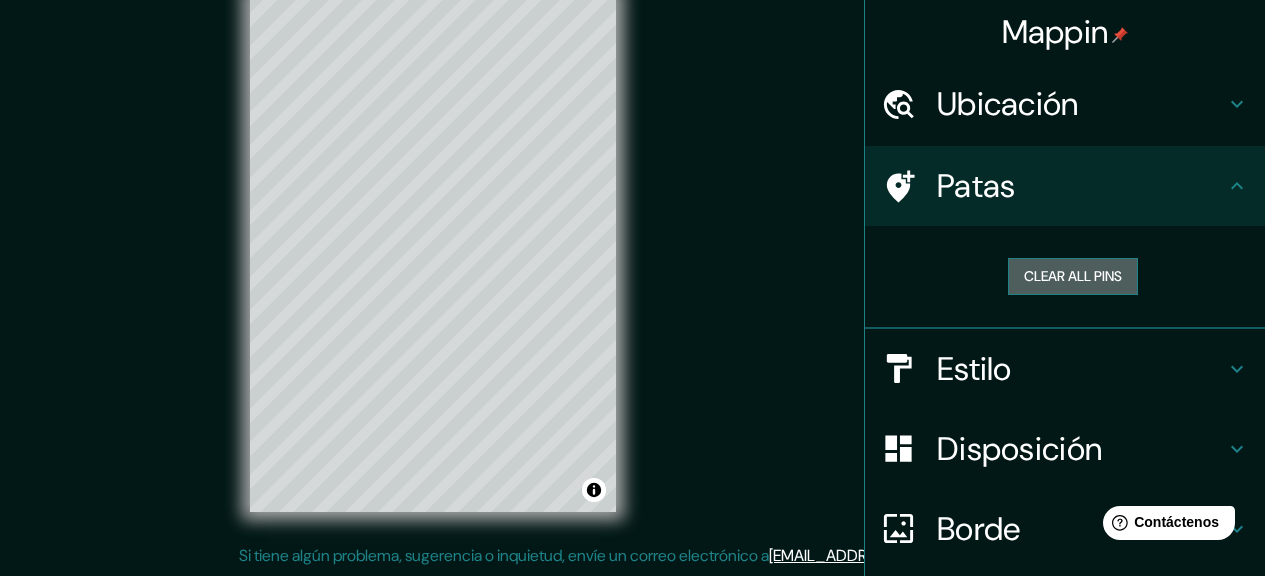 click on "Clear all pins" at bounding box center [1073, 276] 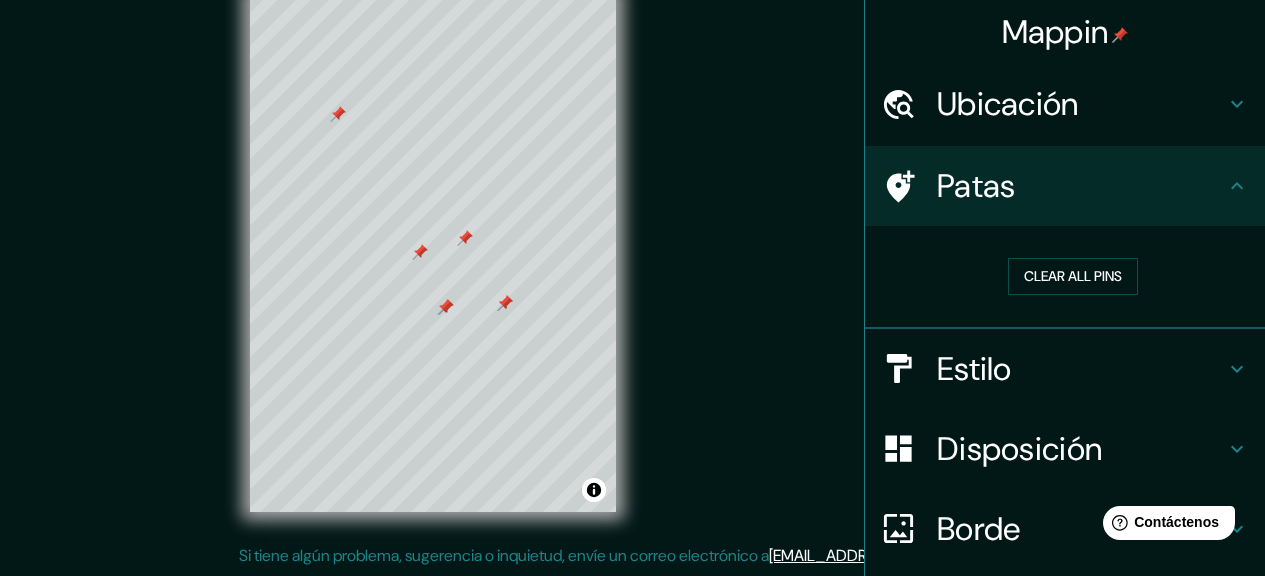 click at bounding box center (420, 252) 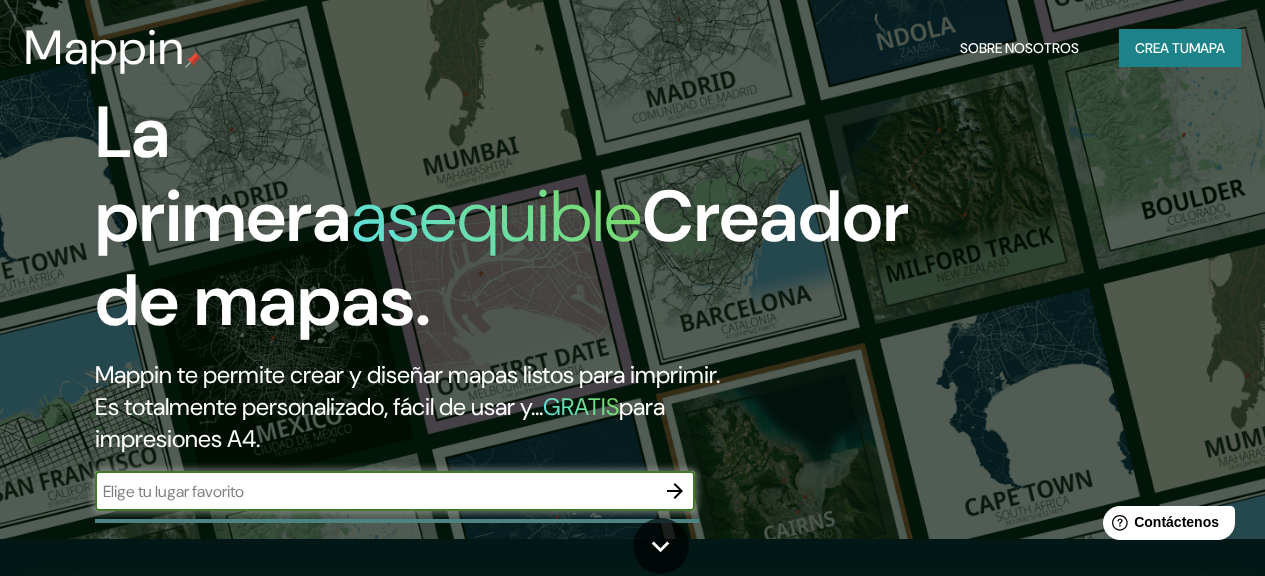 scroll, scrollTop: 0, scrollLeft: 0, axis: both 